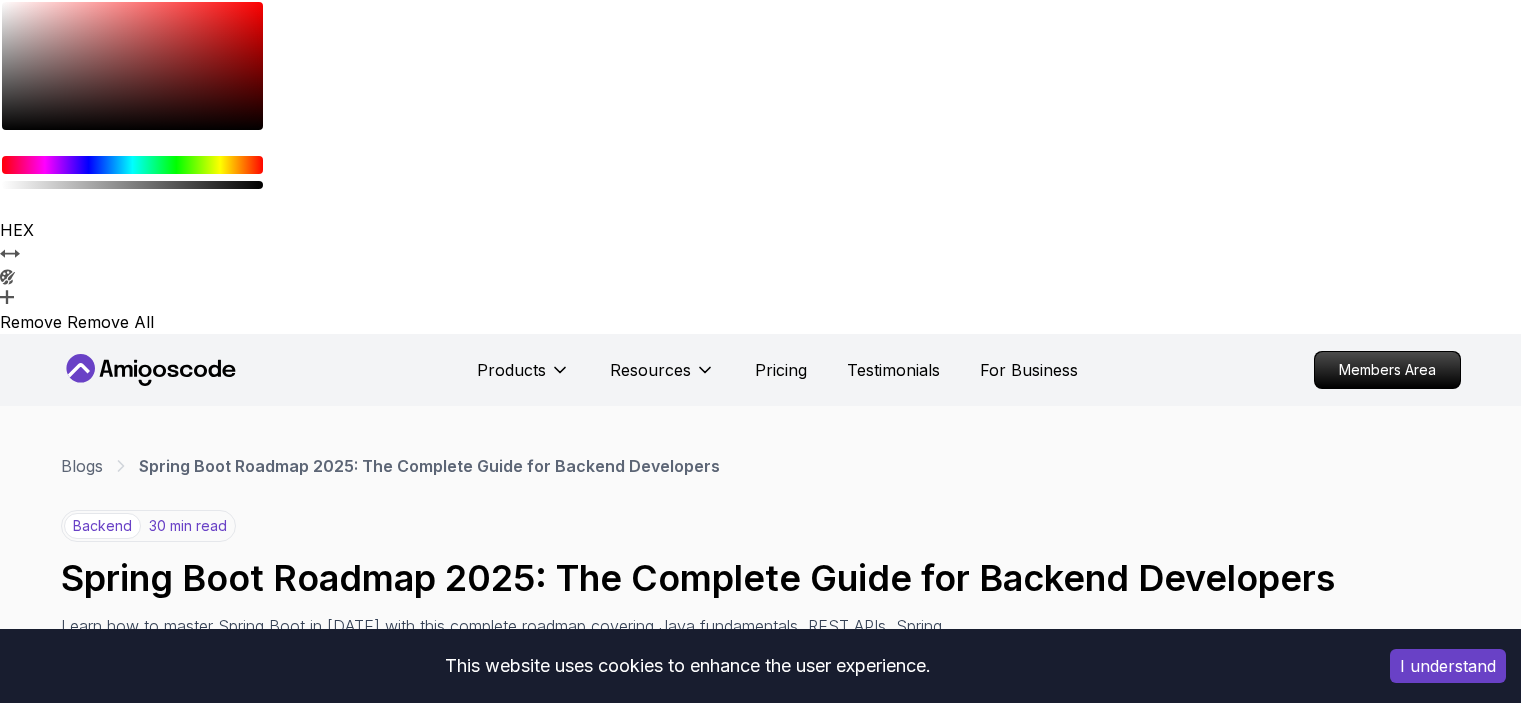 scroll, scrollTop: 1287, scrollLeft: 0, axis: vertical 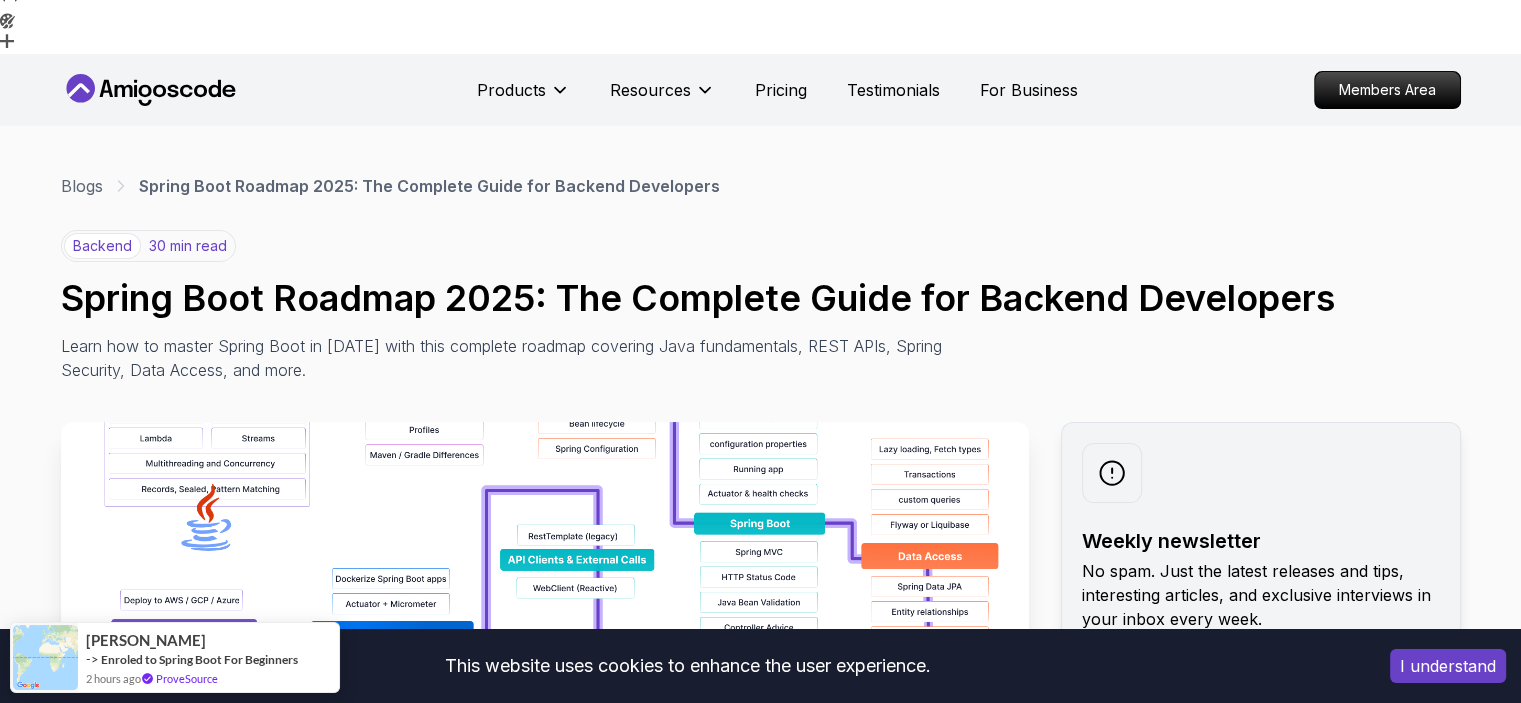 click at bounding box center (545, 647) 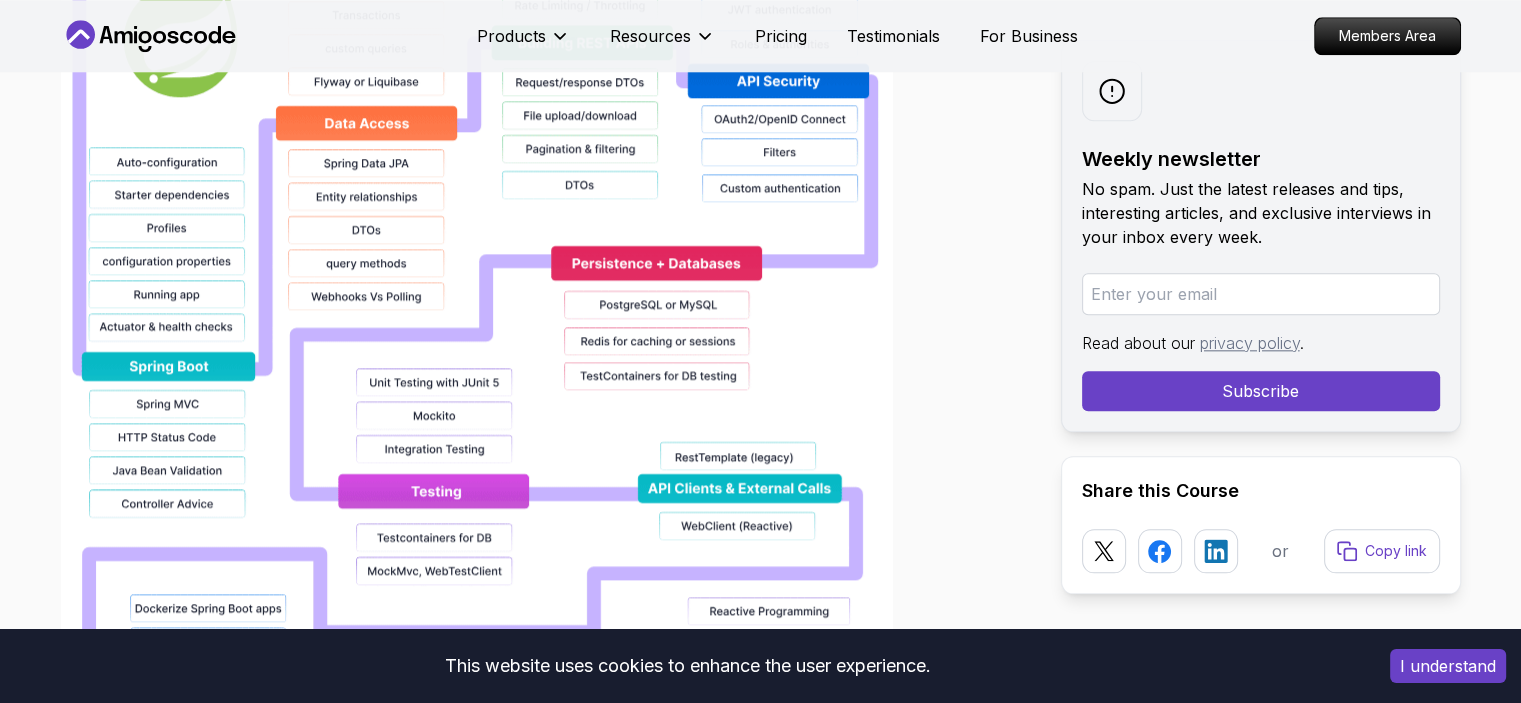 scroll, scrollTop: 2224, scrollLeft: 0, axis: vertical 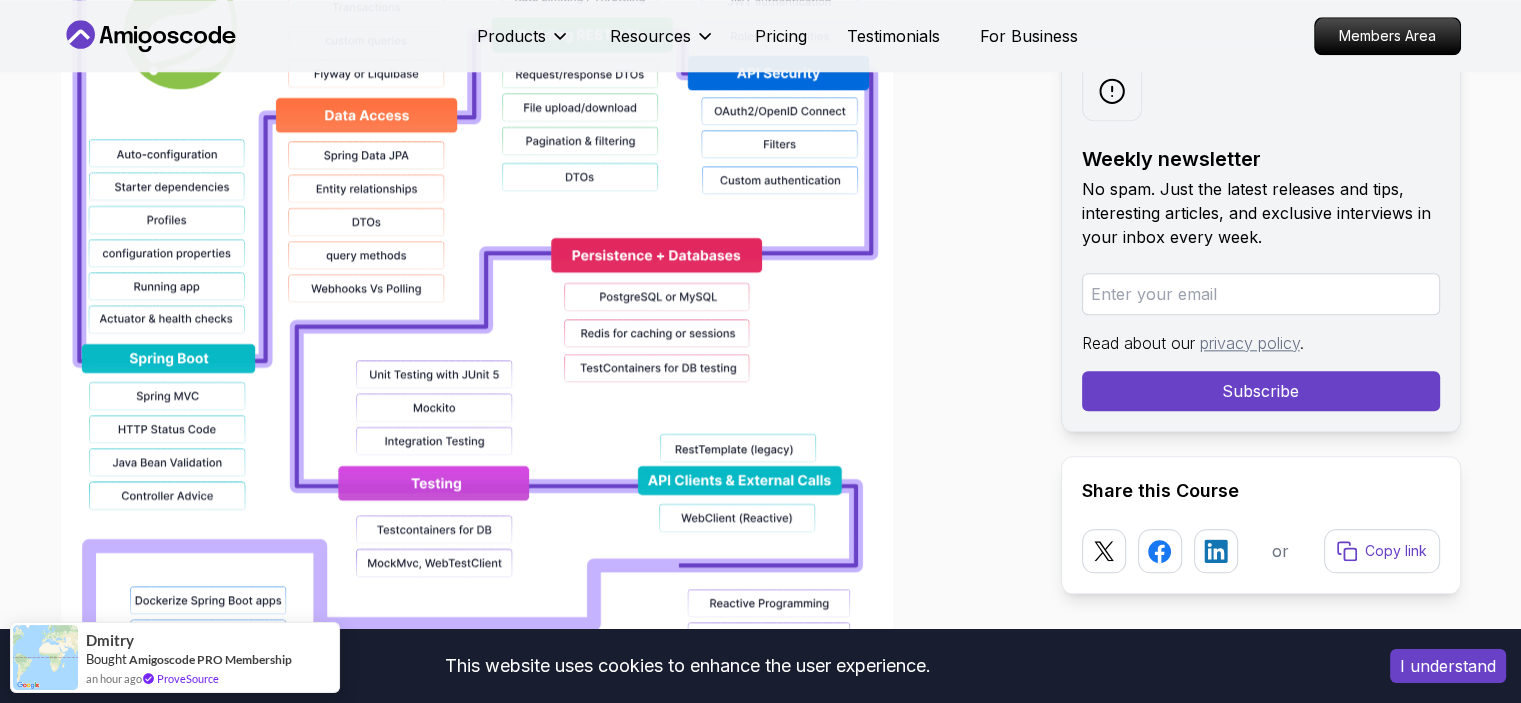 click on "}
HEX
R
G
B
A
H
S%
L%
A
Remove
Remove All
This website uses cookies to enhance the user experience. I understand Products Resources Pricing Testimonials For Business Members Area Products Resources Pricing Testimonials Blogs   ." at bounding box center [760, 11439] 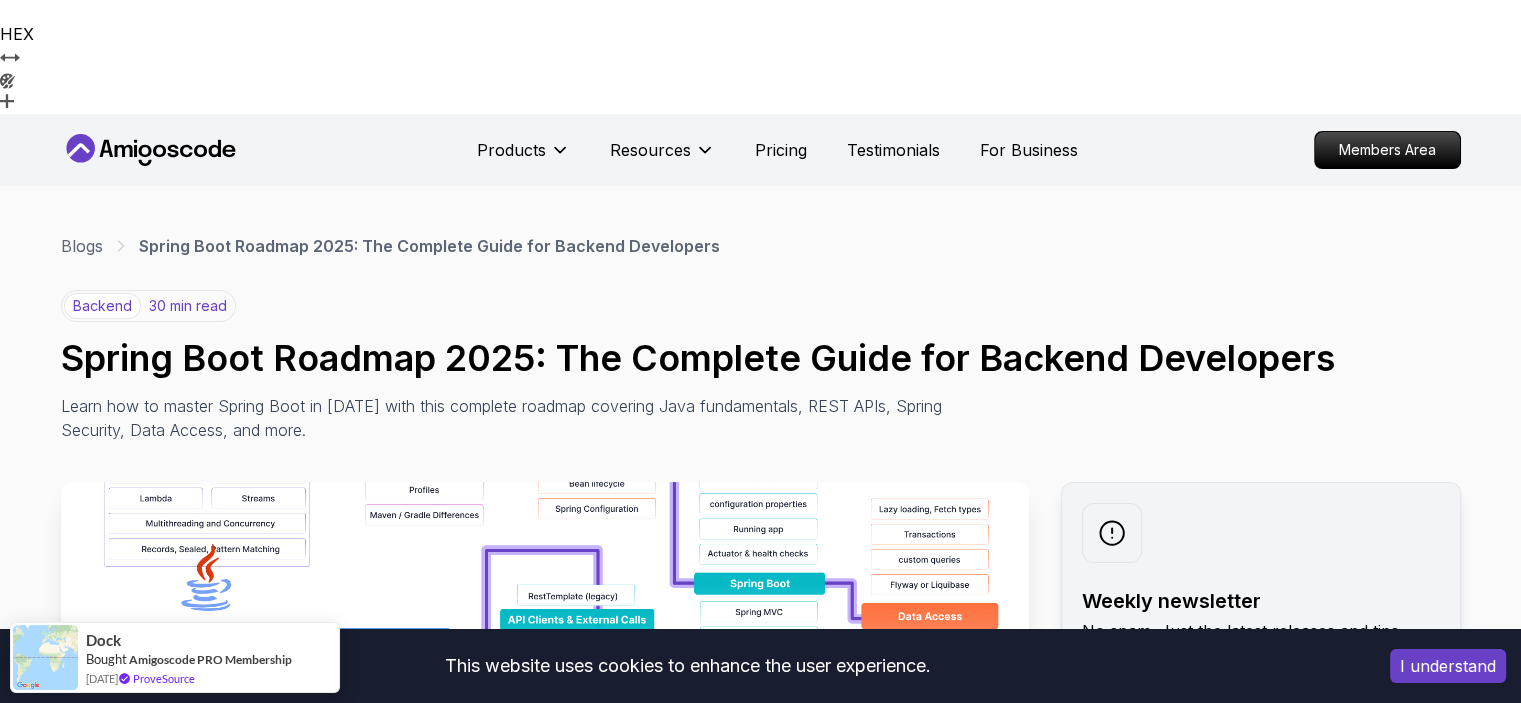 scroll, scrollTop: 195, scrollLeft: 0, axis: vertical 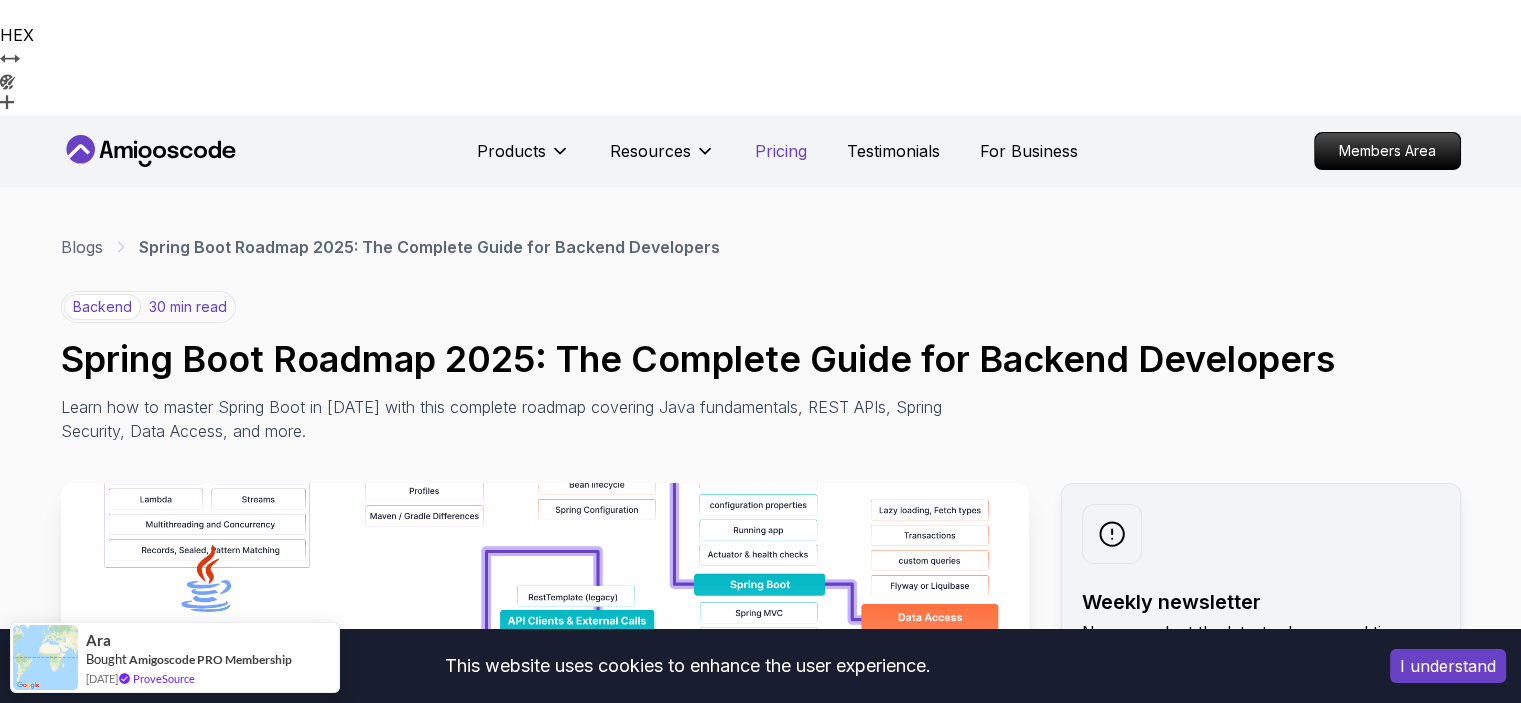 click on "Pricing" at bounding box center [781, 151] 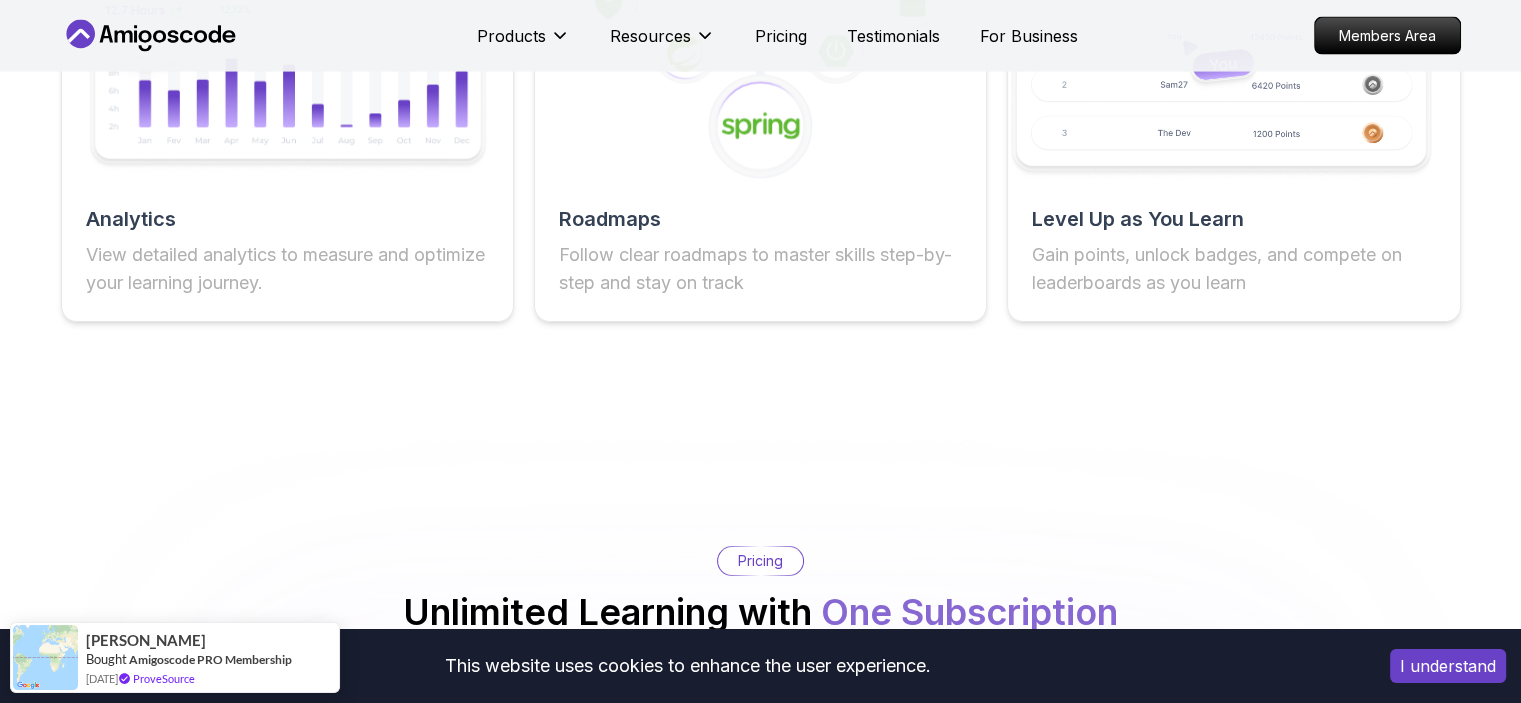 scroll, scrollTop: 4253, scrollLeft: 0, axis: vertical 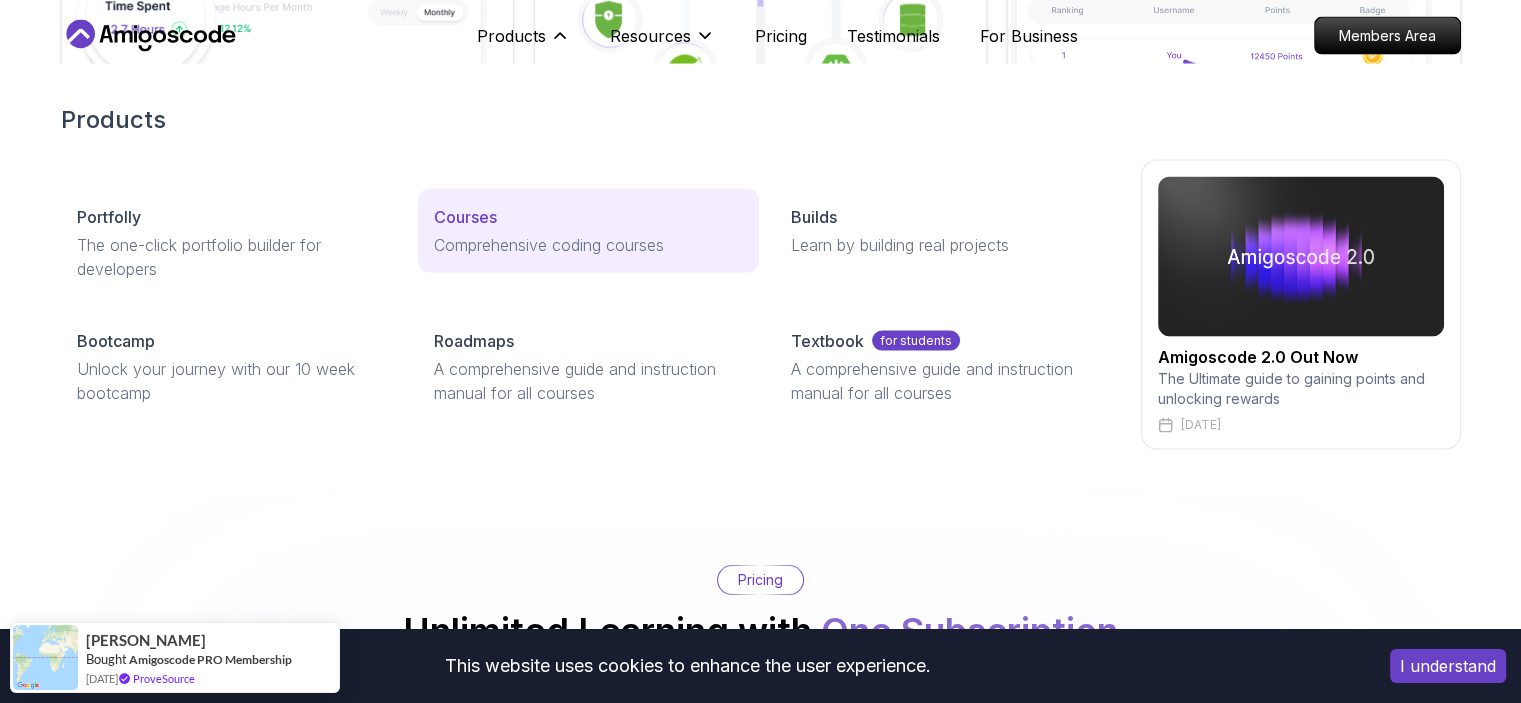 click on "Courses" at bounding box center (465, 217) 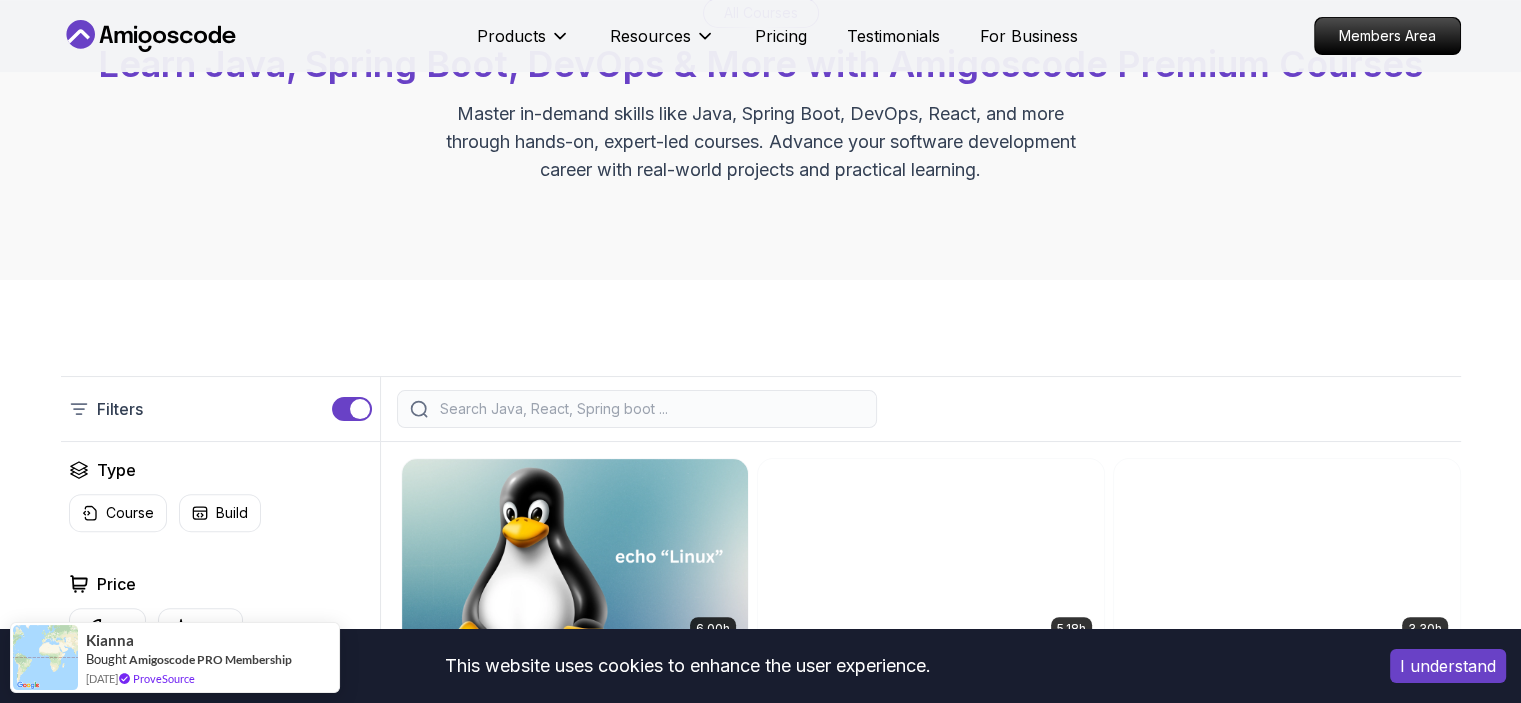scroll, scrollTop: 480, scrollLeft: 0, axis: vertical 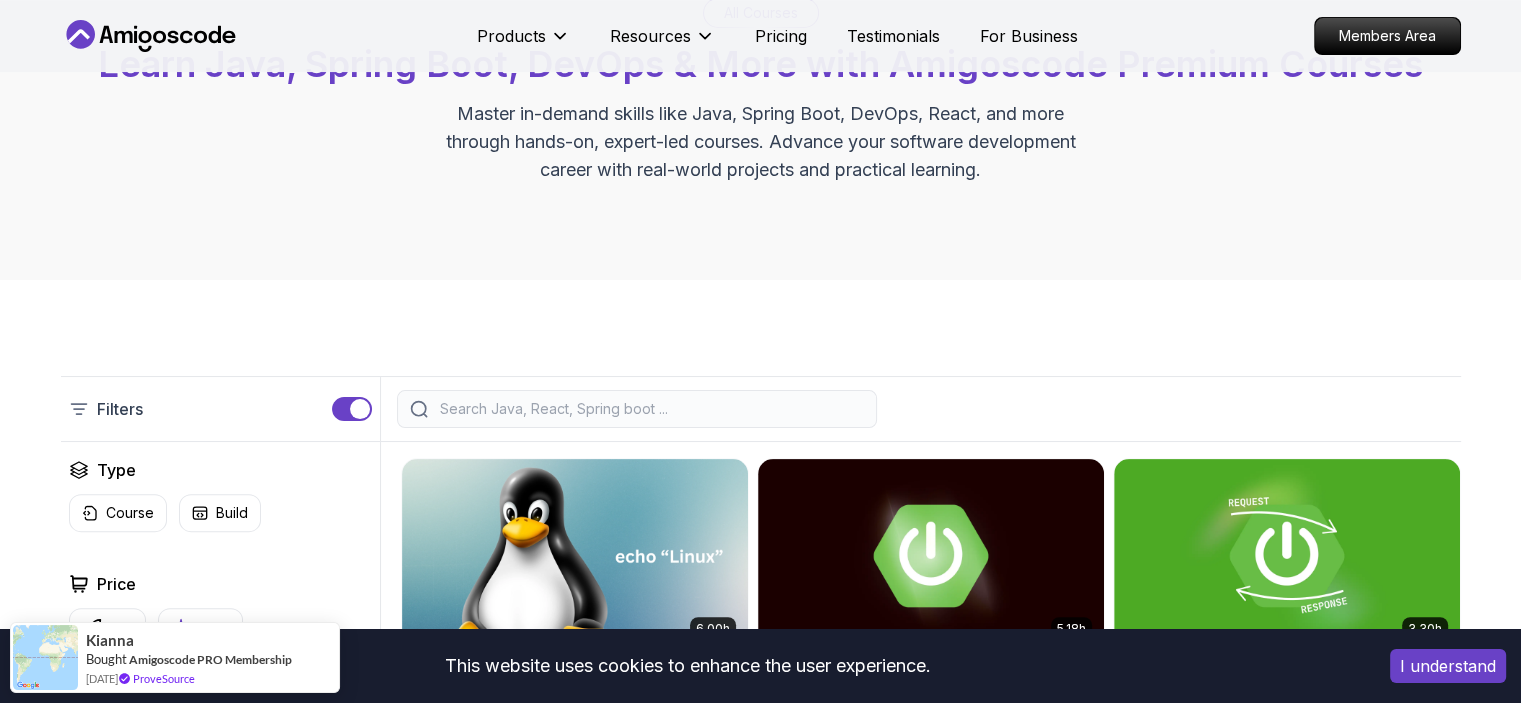 click on "Free" at bounding box center [200, 627] 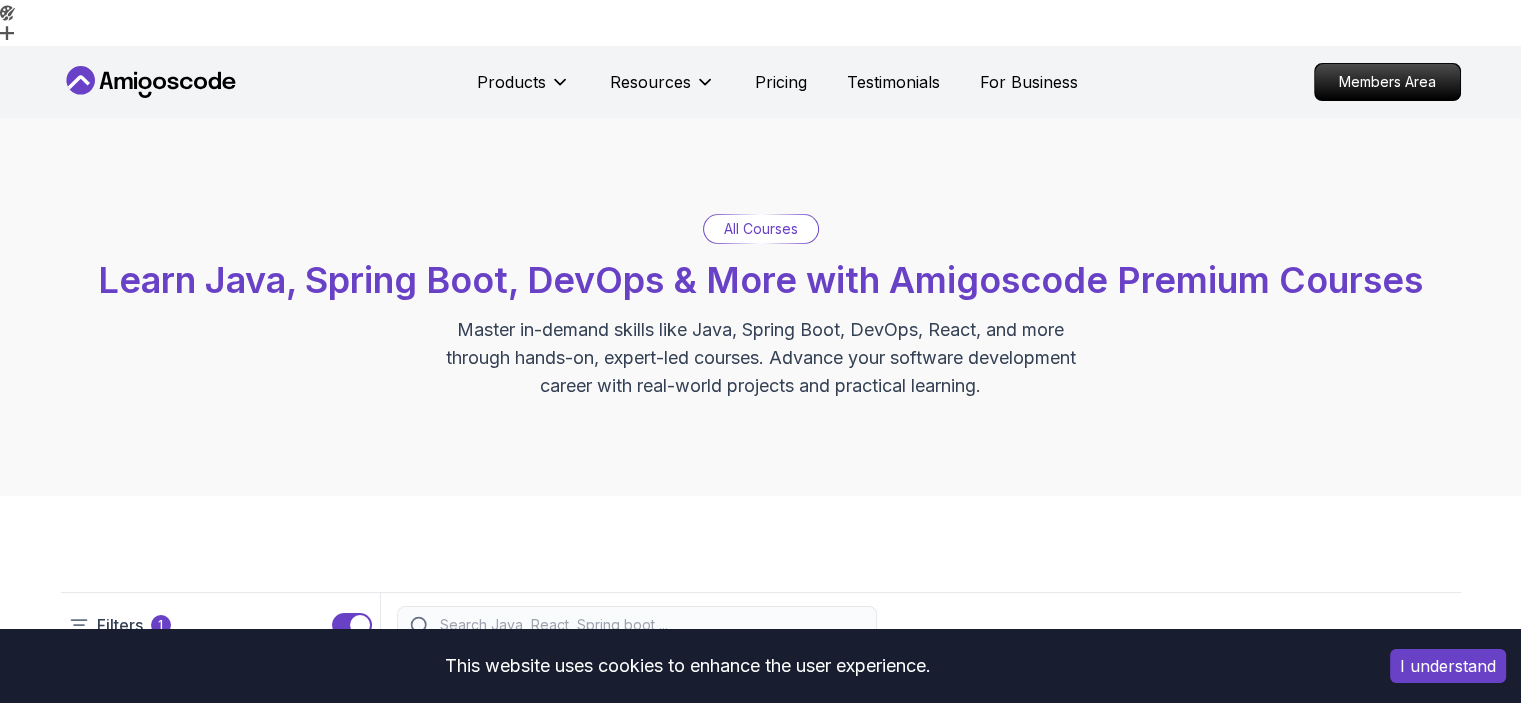 scroll, scrollTop: 258, scrollLeft: 0, axis: vertical 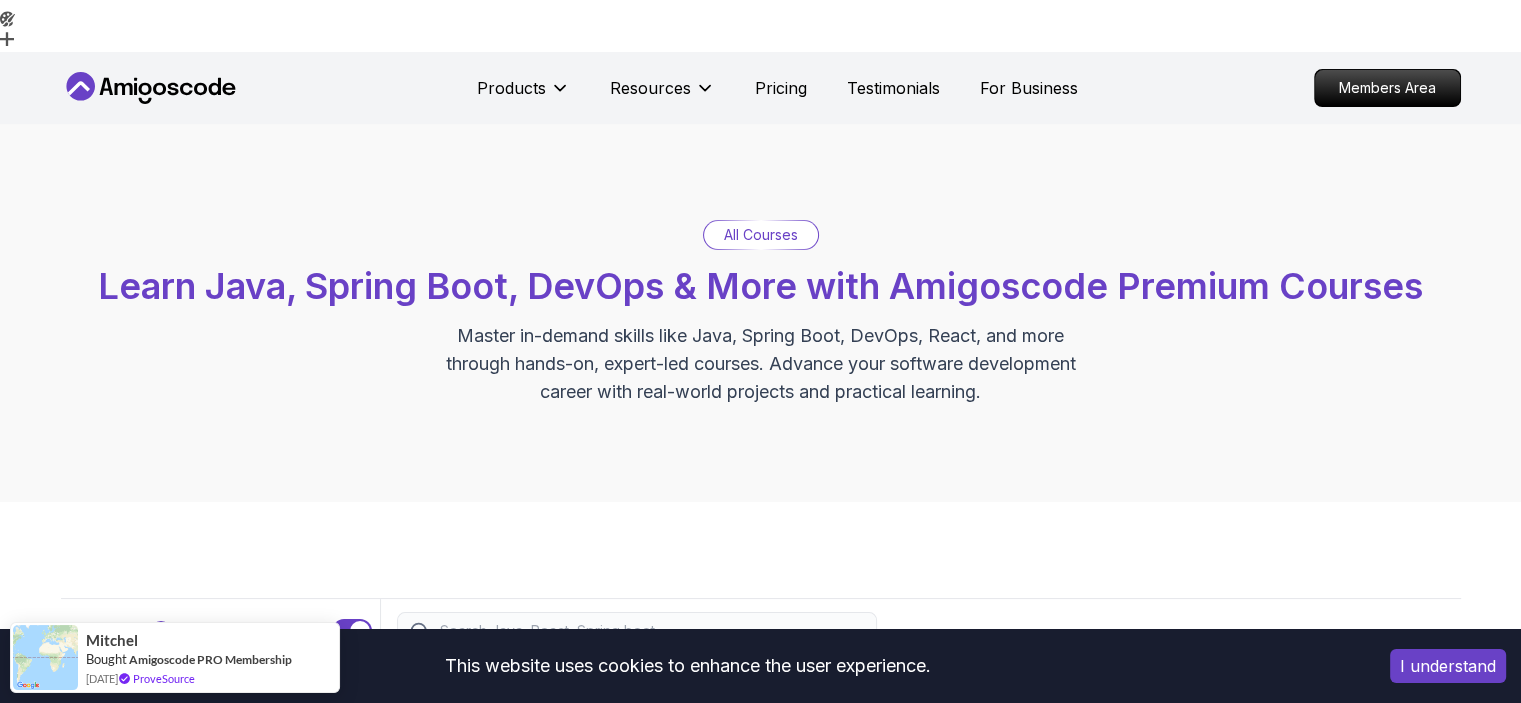 click at bounding box center (574, 777) 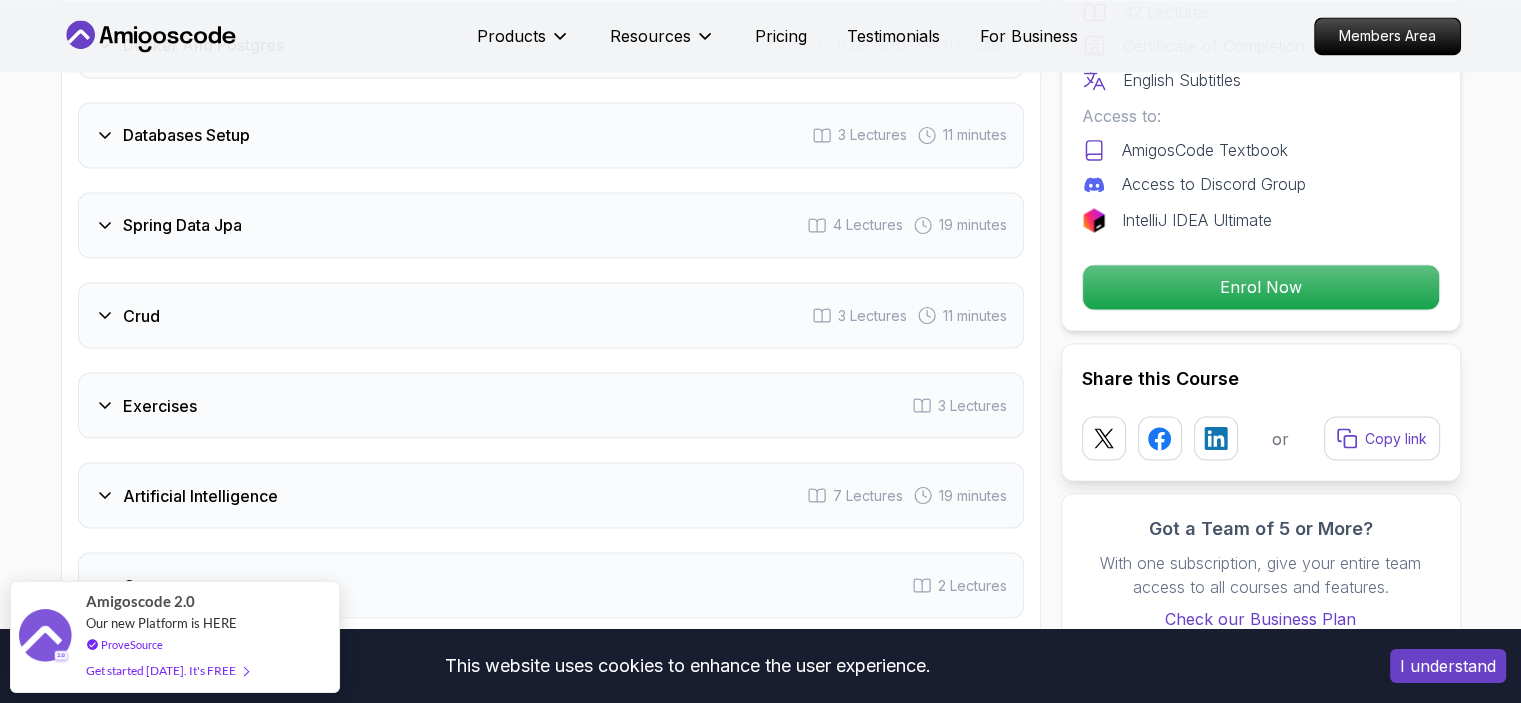 scroll, scrollTop: 3492, scrollLeft: 0, axis: vertical 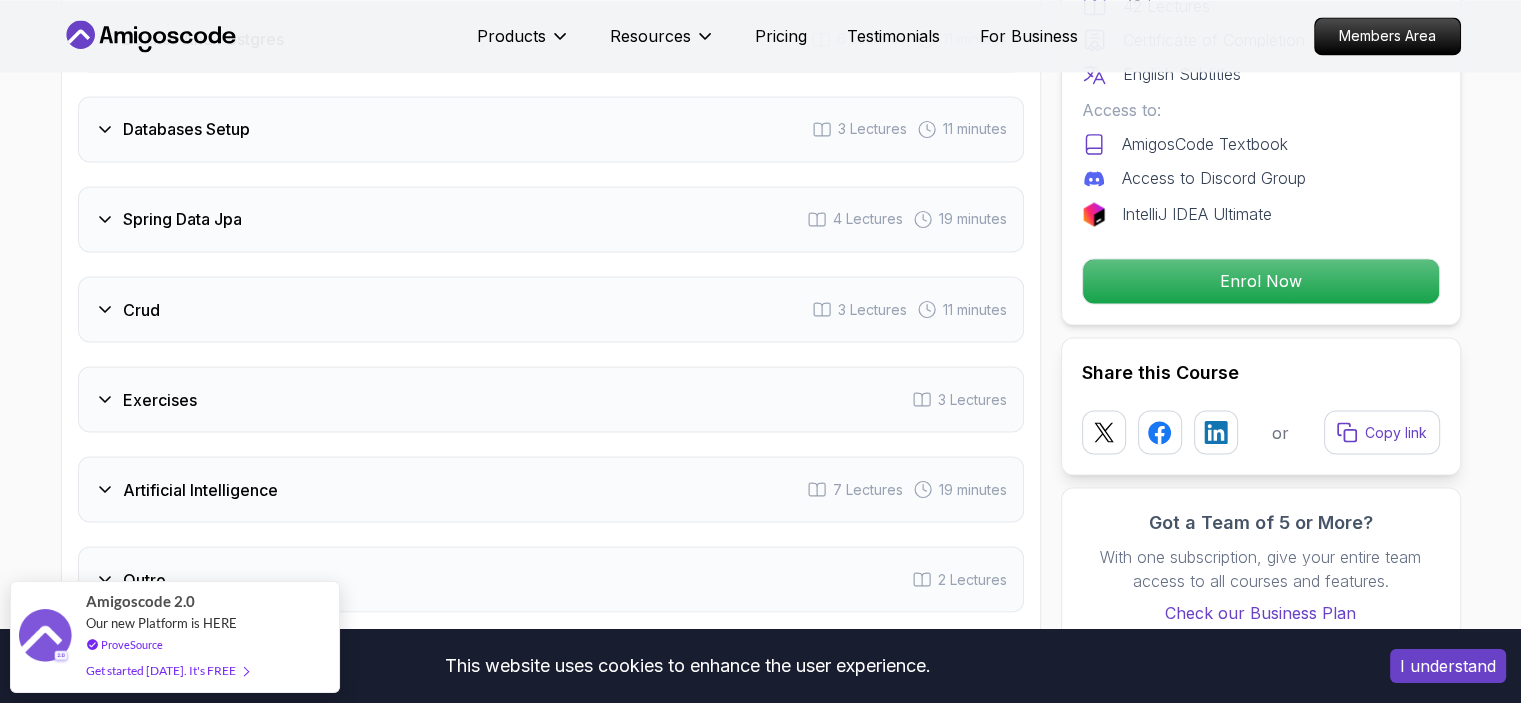 click on "Outro 2   Lectures" at bounding box center [551, 579] 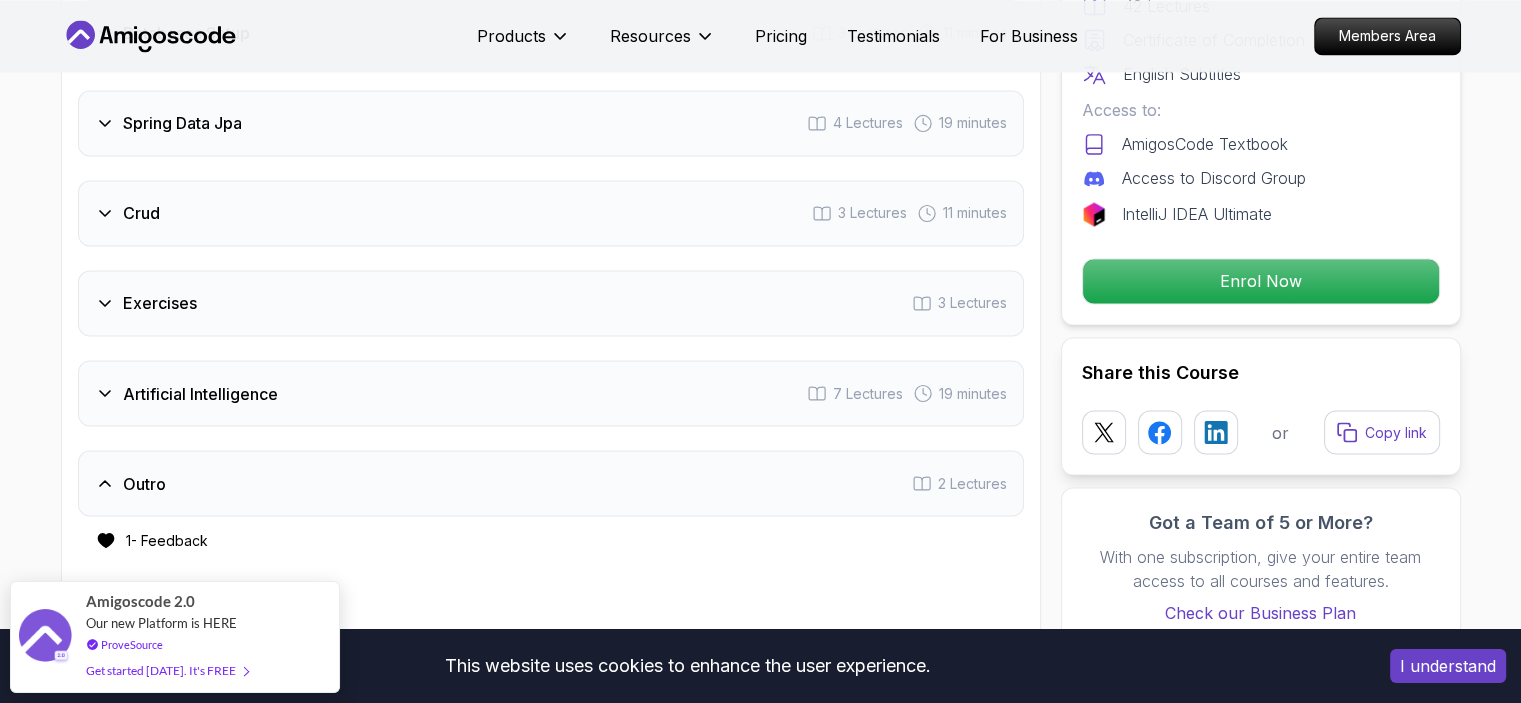 scroll, scrollTop: 3396, scrollLeft: 0, axis: vertical 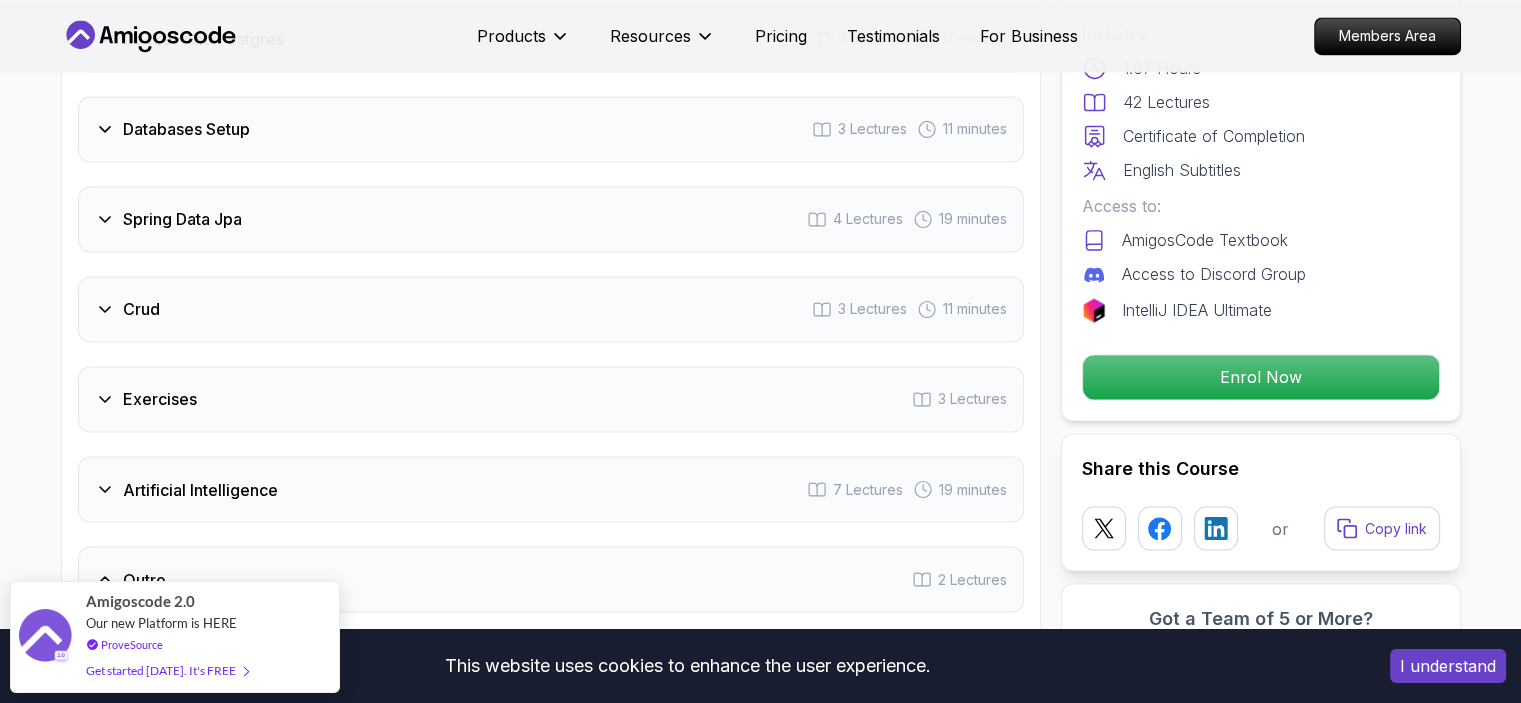 click on "Artificial Intelligence 7   Lectures     19 minutes" at bounding box center (551, 489) 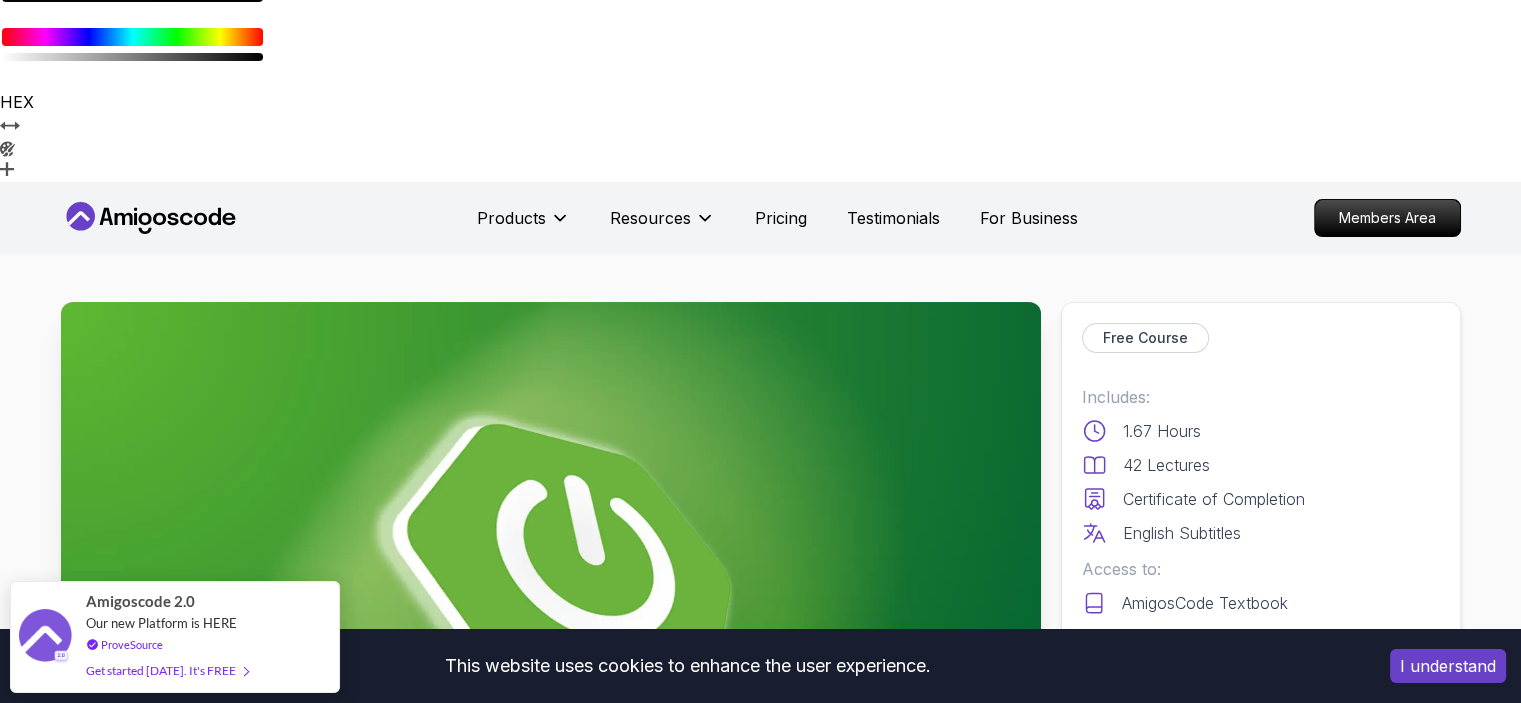 scroll, scrollTop: 0, scrollLeft: 0, axis: both 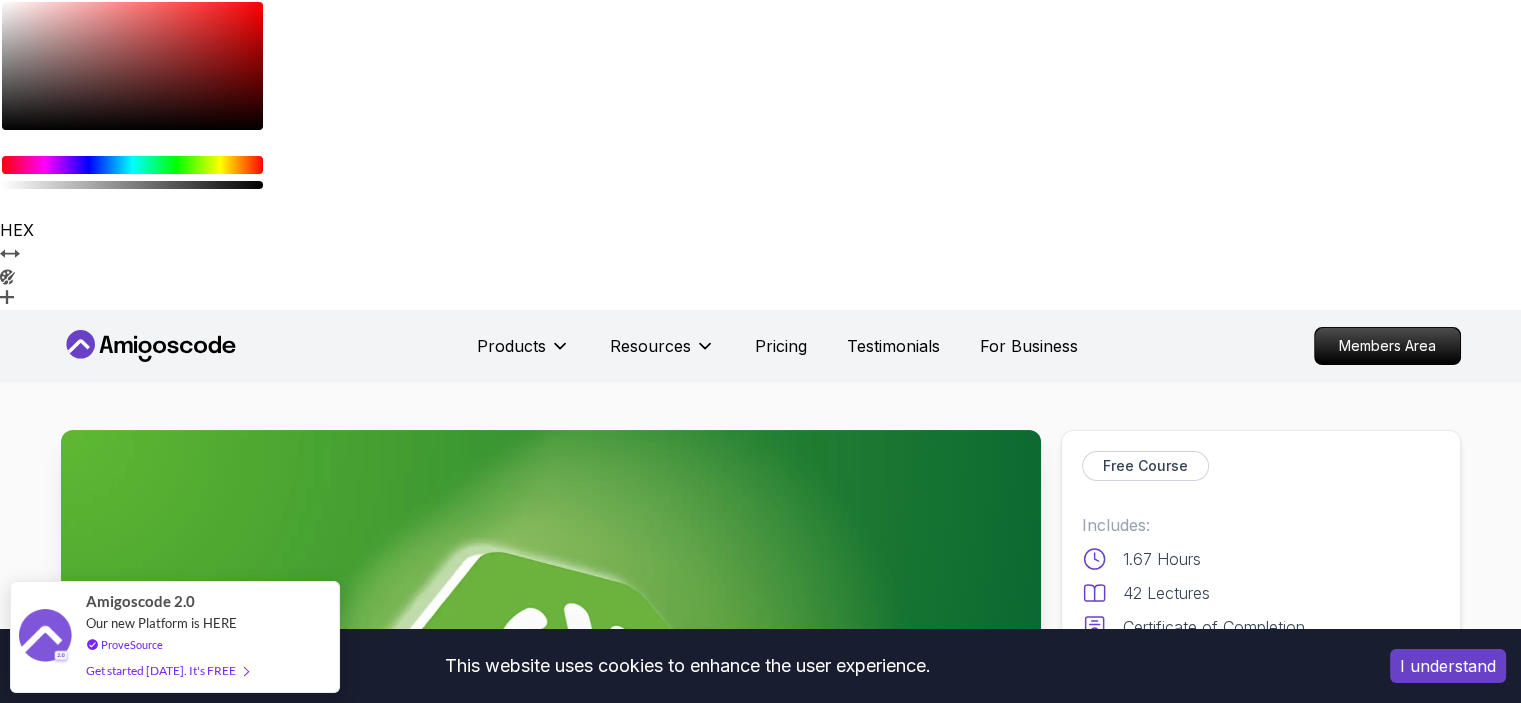 click on "Enrol Now" at bounding box center (1260, 868) 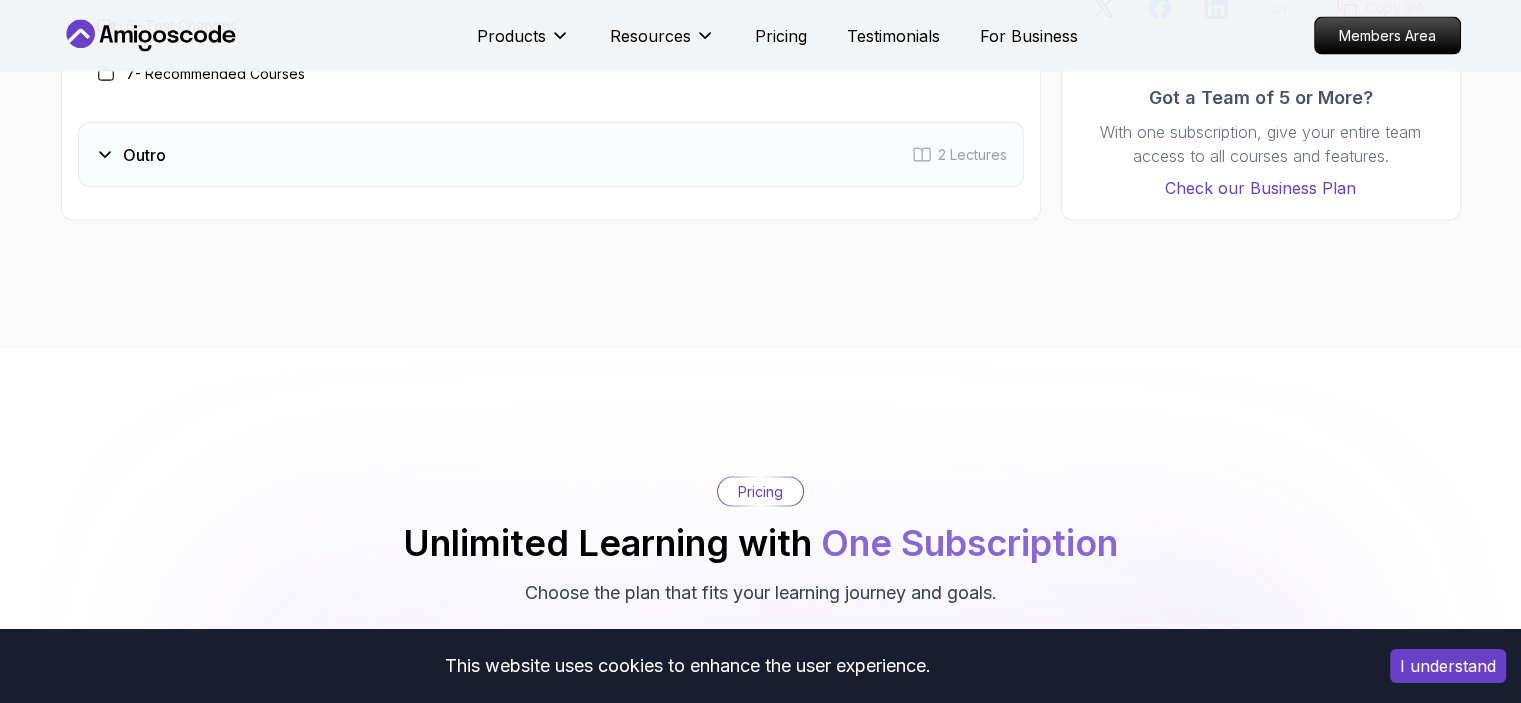 scroll, scrollTop: 4160, scrollLeft: 0, axis: vertical 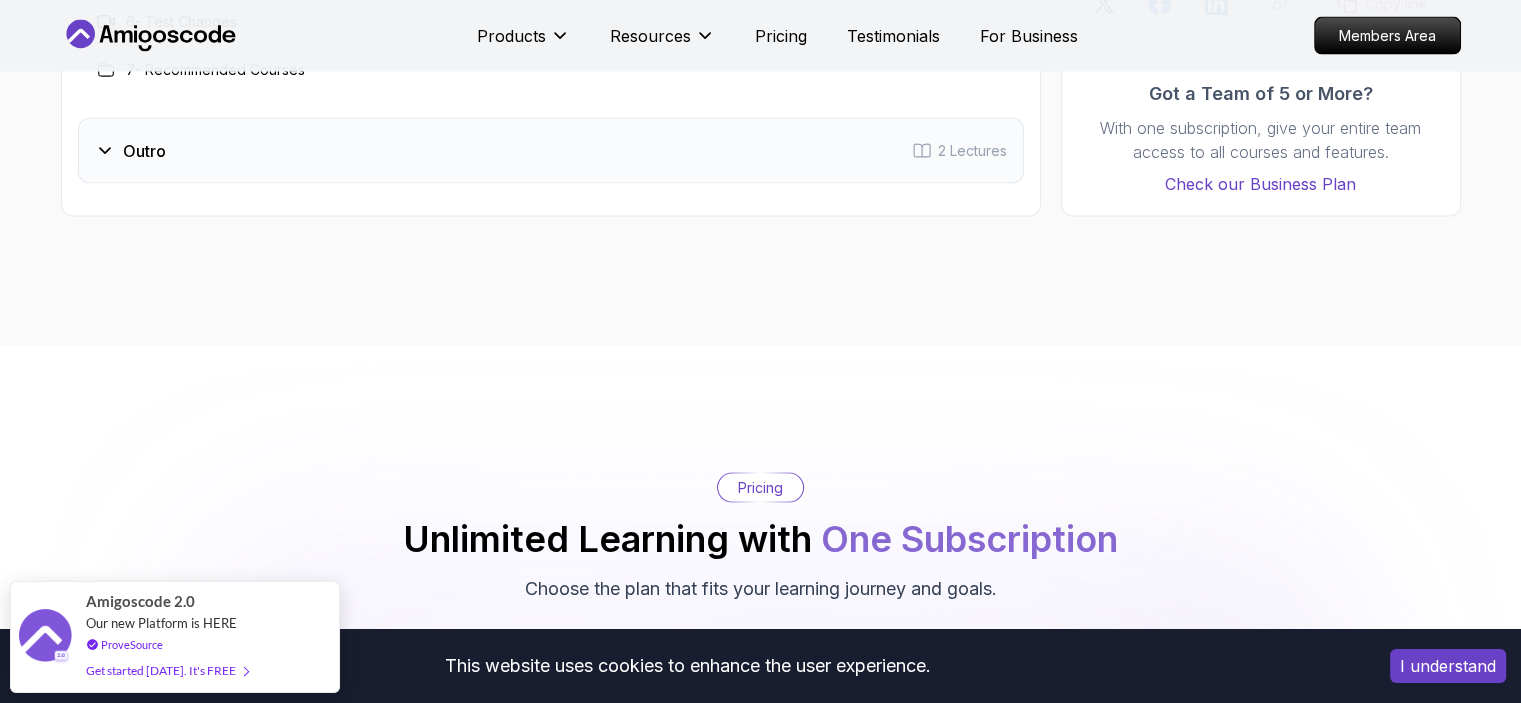 click on "Free Plan Ideal for beginners exploring coding and learning the basics for free. Enrol Now Access to FREE courses Kanban Board Analytics Access to Free TextBooks Certificate of completion 3 Month Free IntelliJ IDEA Ultimate" at bounding box center (761, 906) 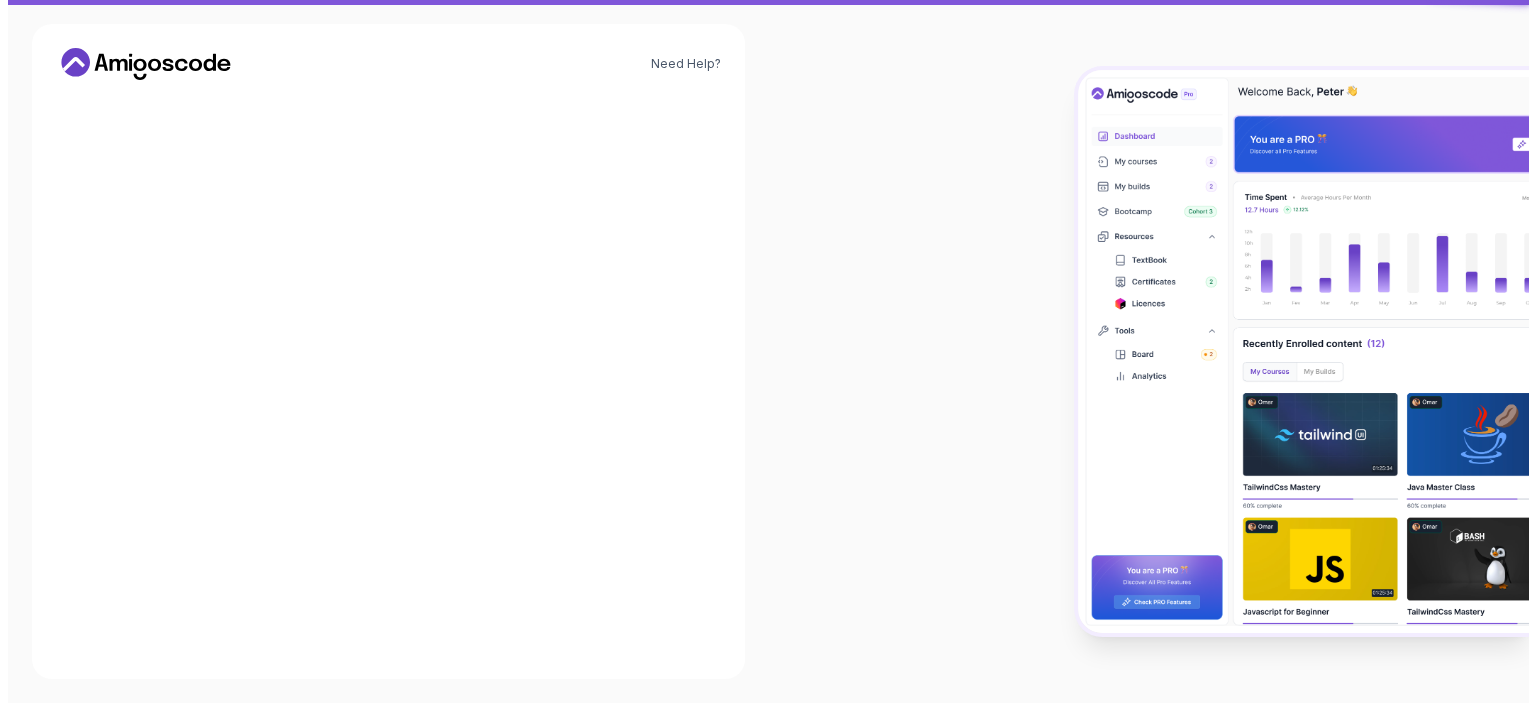 scroll, scrollTop: 0, scrollLeft: 0, axis: both 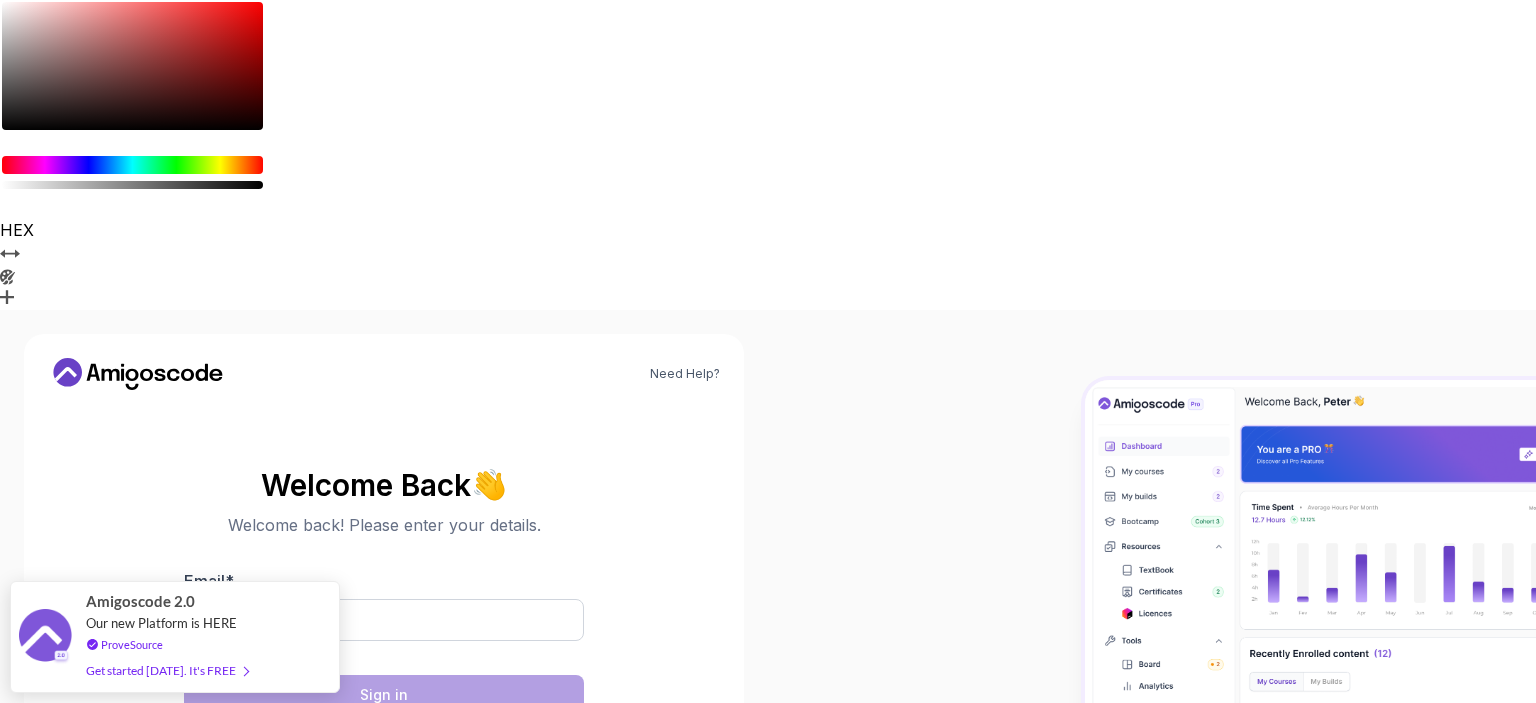 click on "Google" at bounding box center [282, 878] 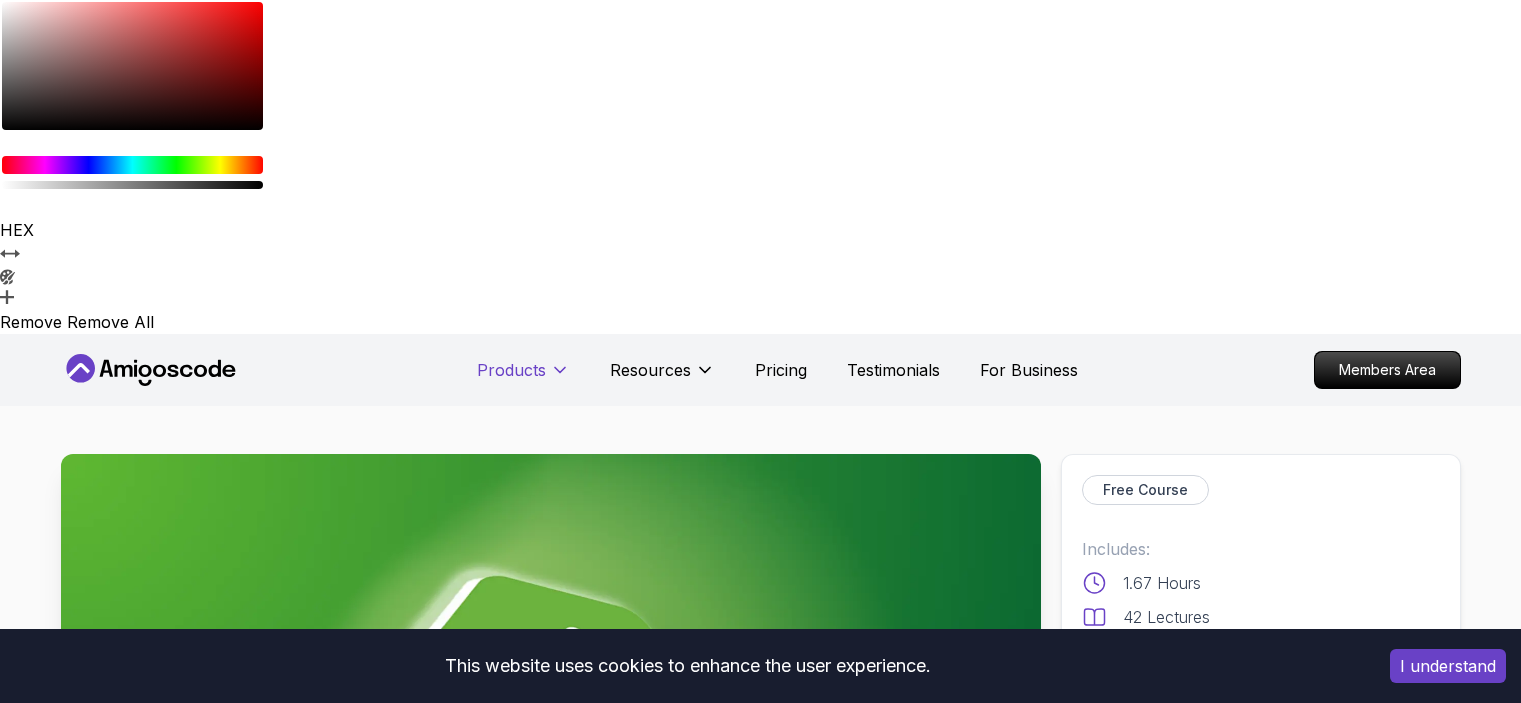 scroll, scrollTop: 0, scrollLeft: 0, axis: both 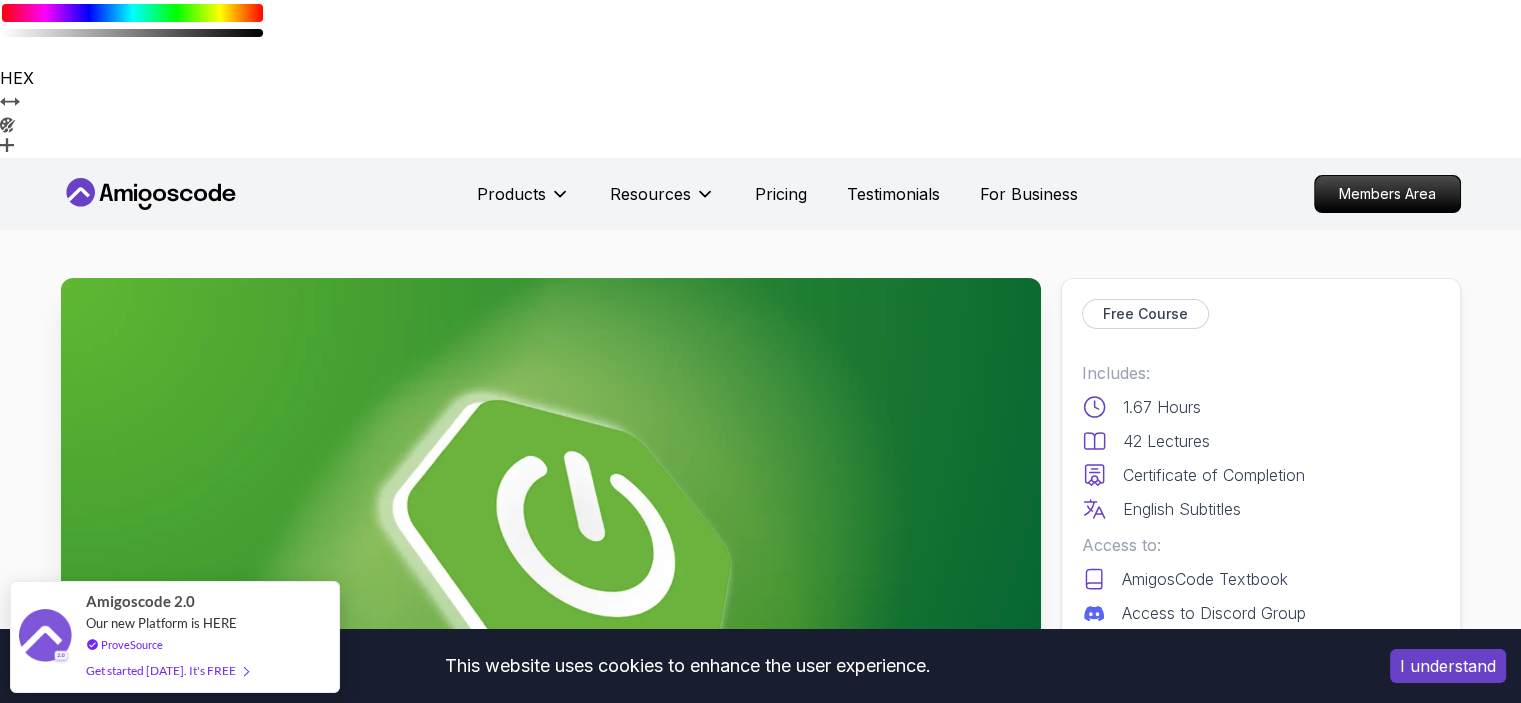 click on "Enrol Now" at bounding box center (1260, 716) 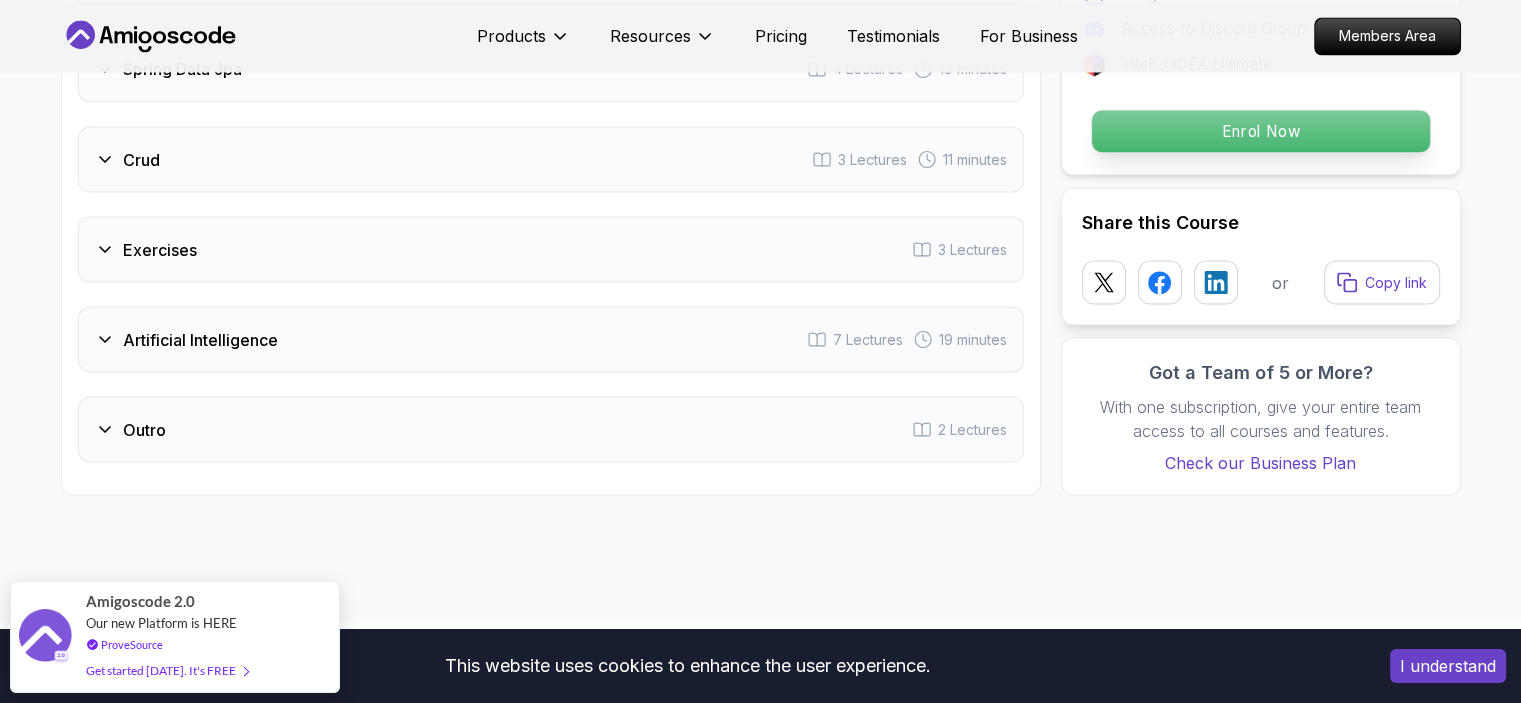 scroll, scrollTop: 3920, scrollLeft: 0, axis: vertical 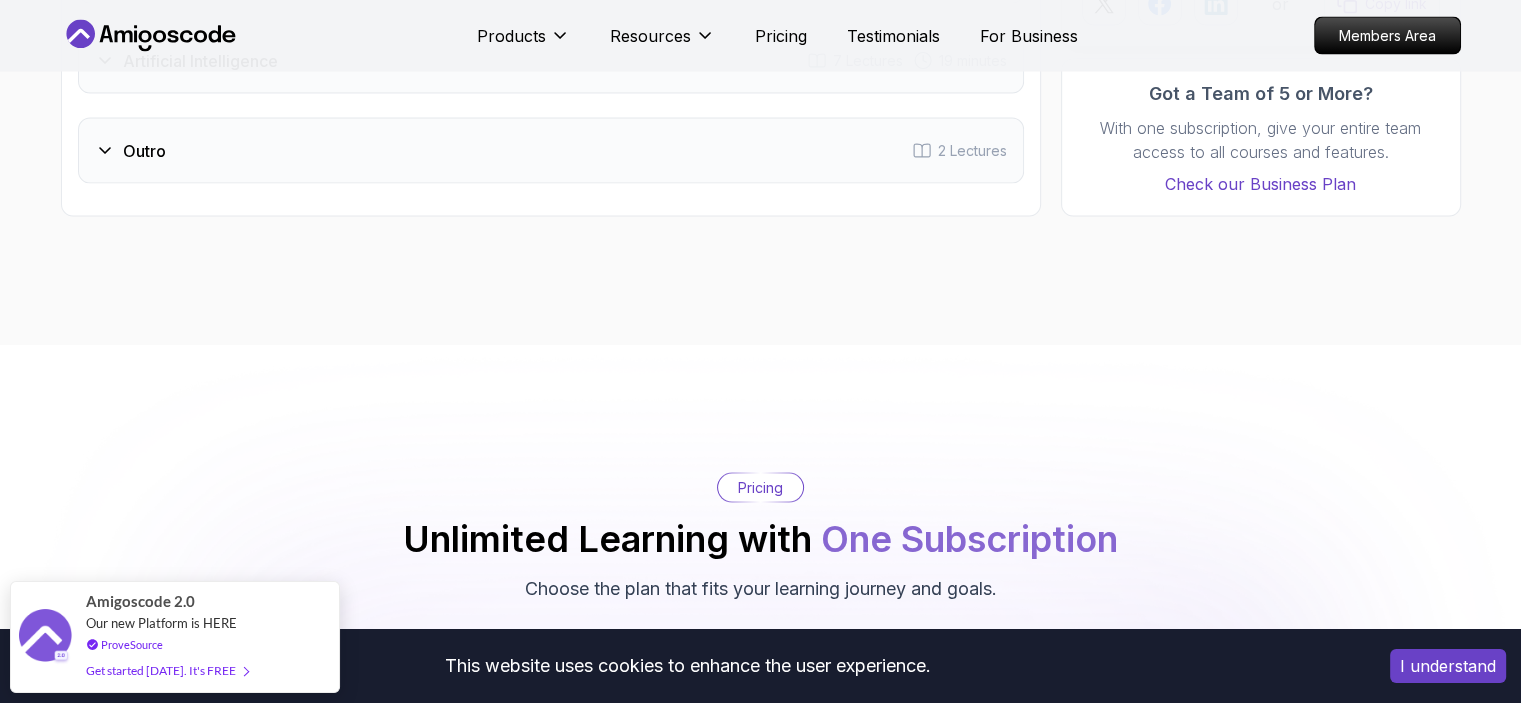 click on "Enrol Now" at bounding box center [760, 826] 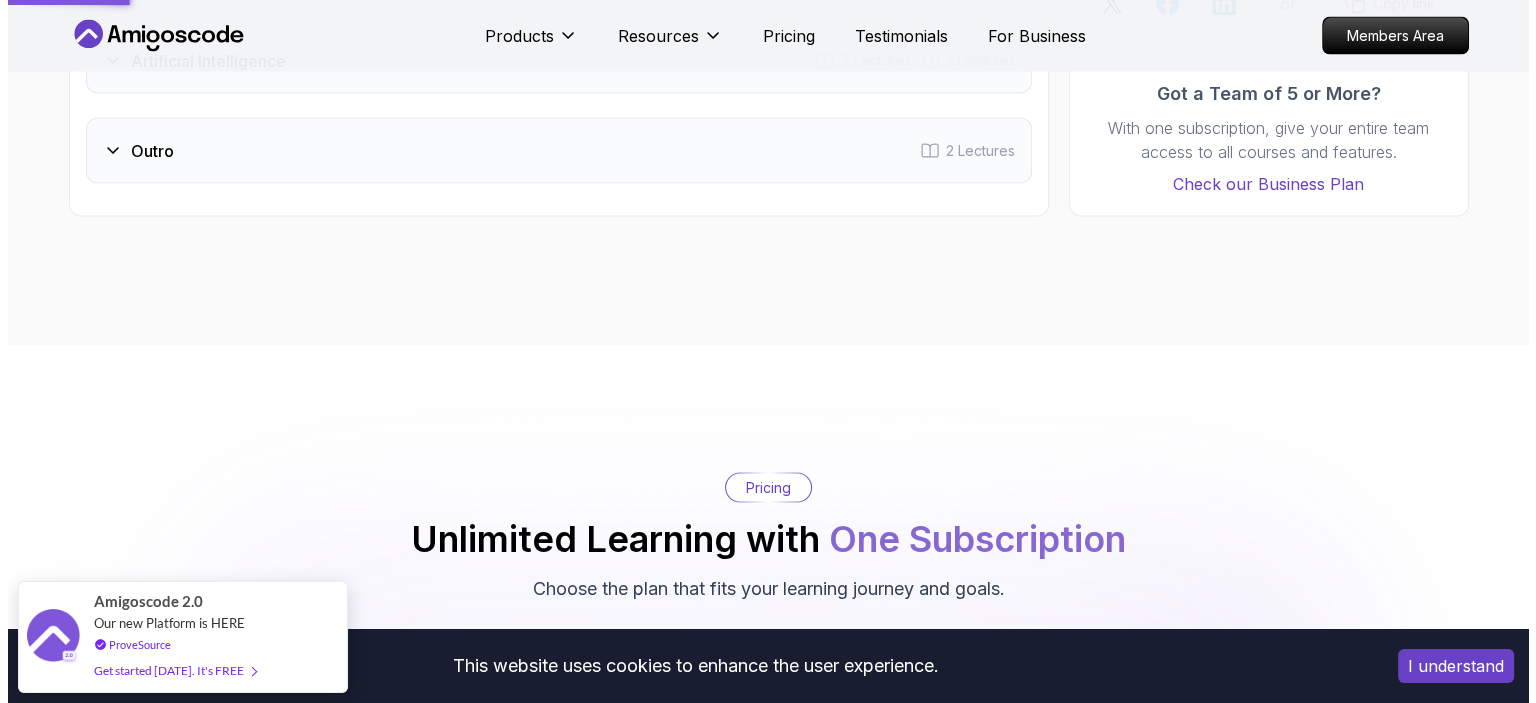 scroll, scrollTop: 0, scrollLeft: 0, axis: both 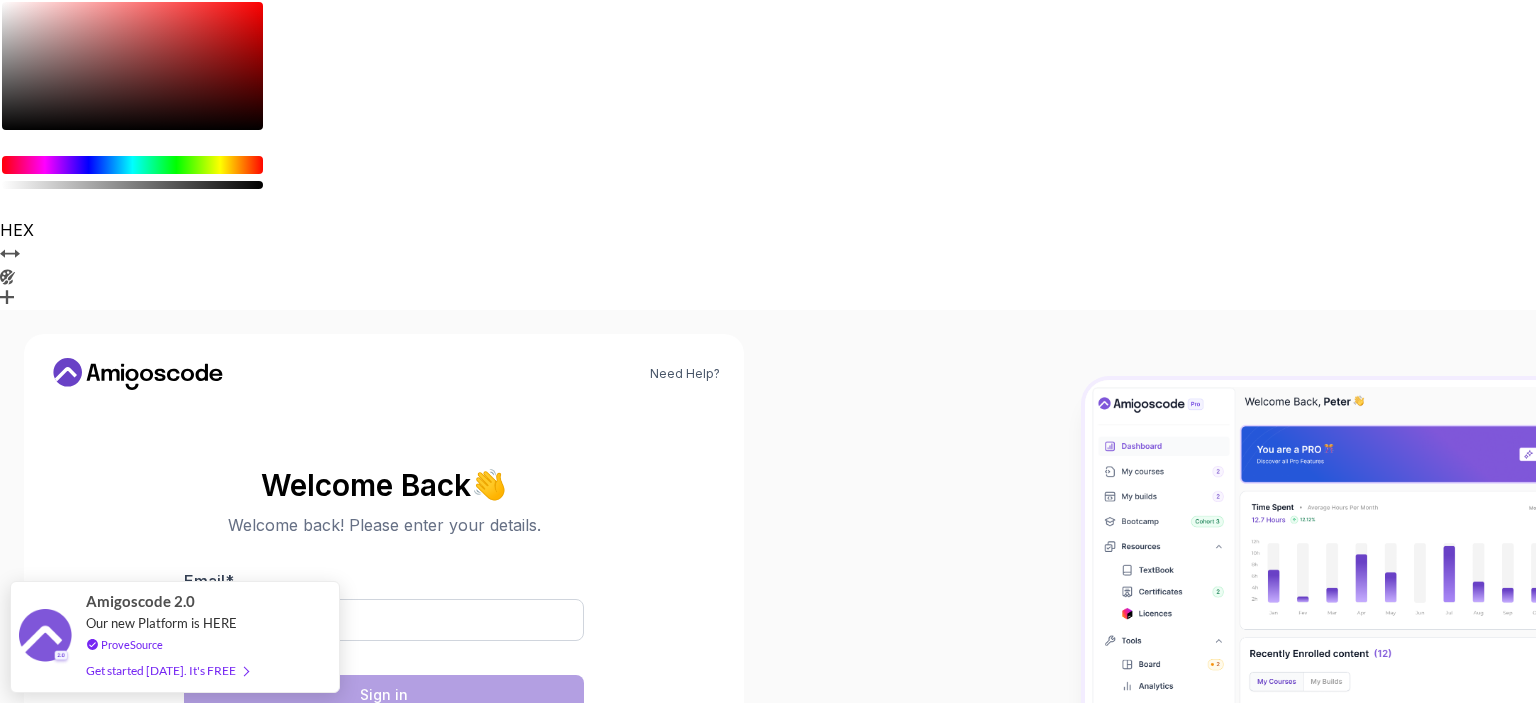 click on "Google" at bounding box center [282, 878] 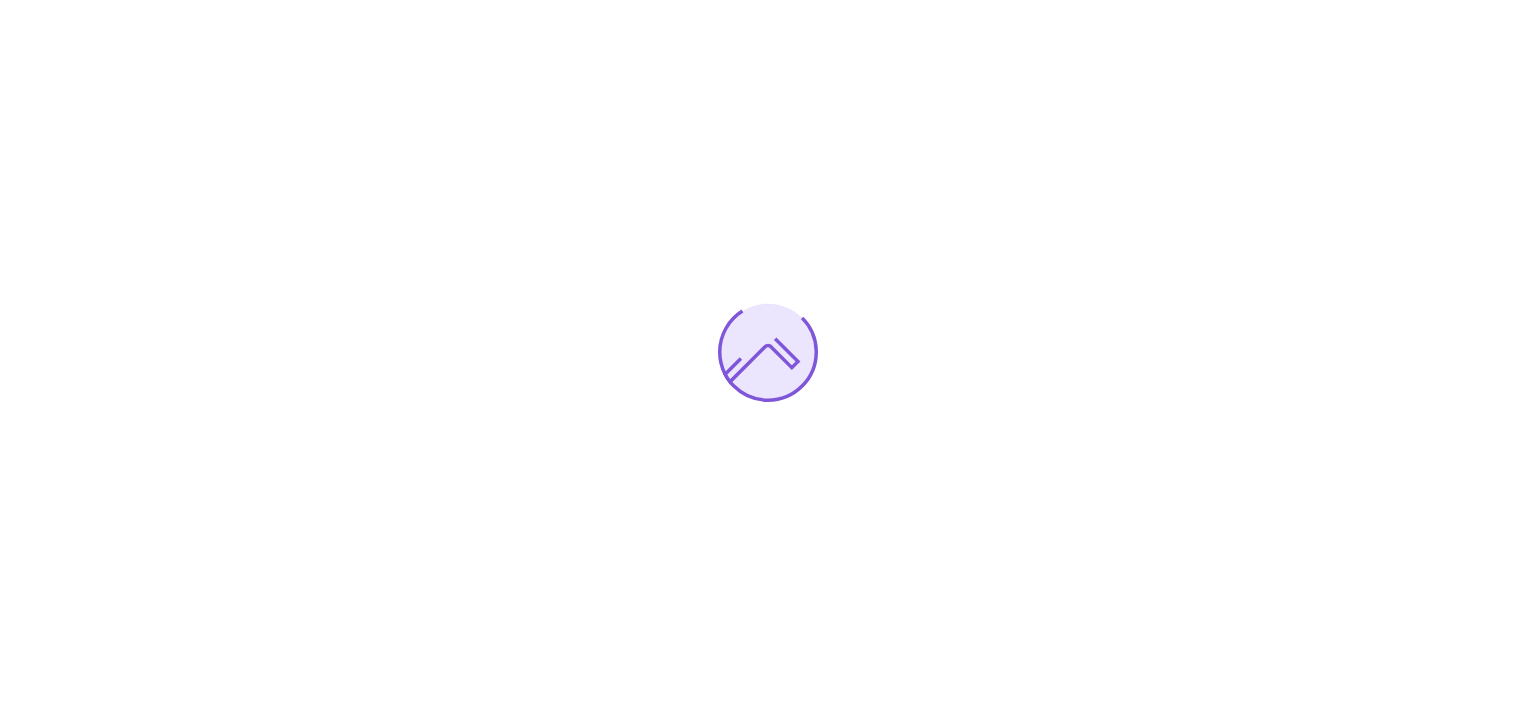 scroll, scrollTop: 0, scrollLeft: 0, axis: both 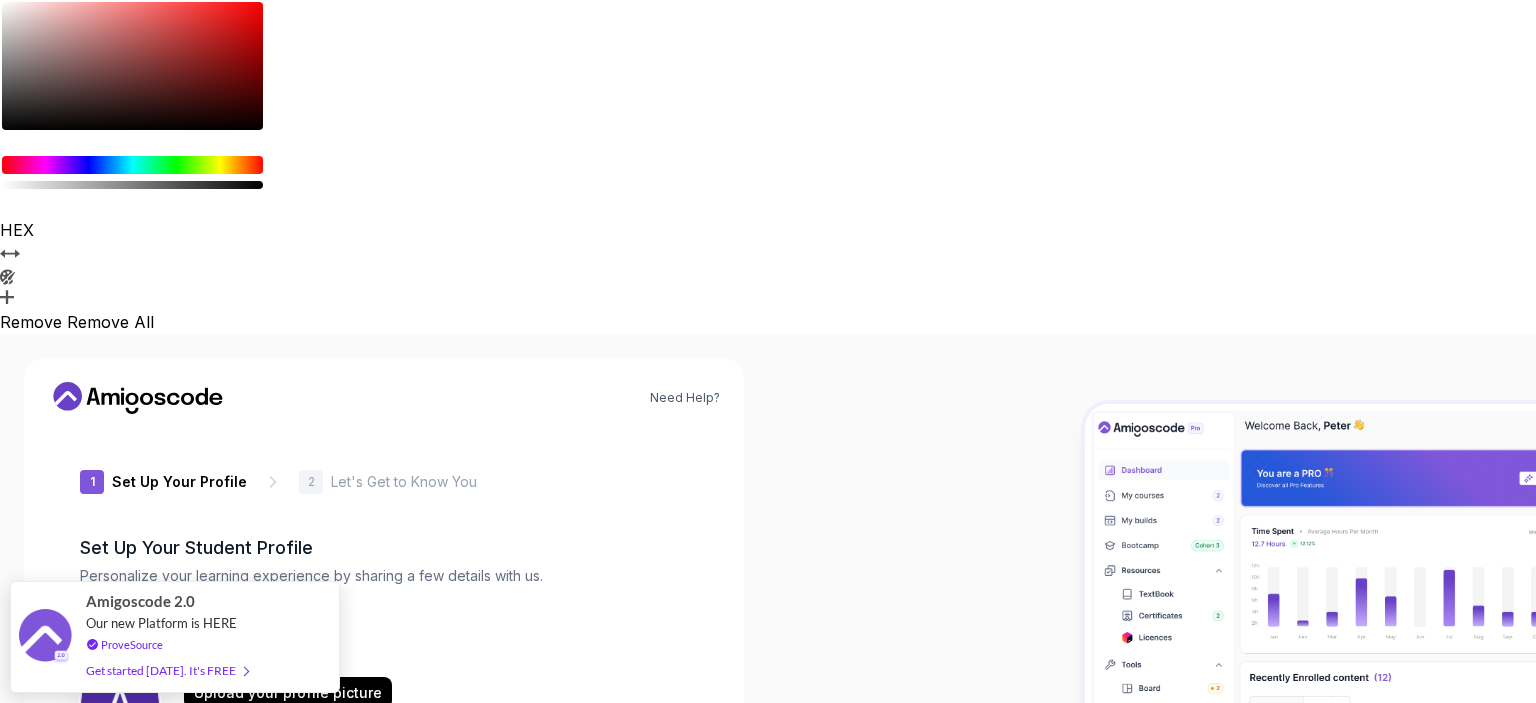 type on "mightyiguanadbf45" 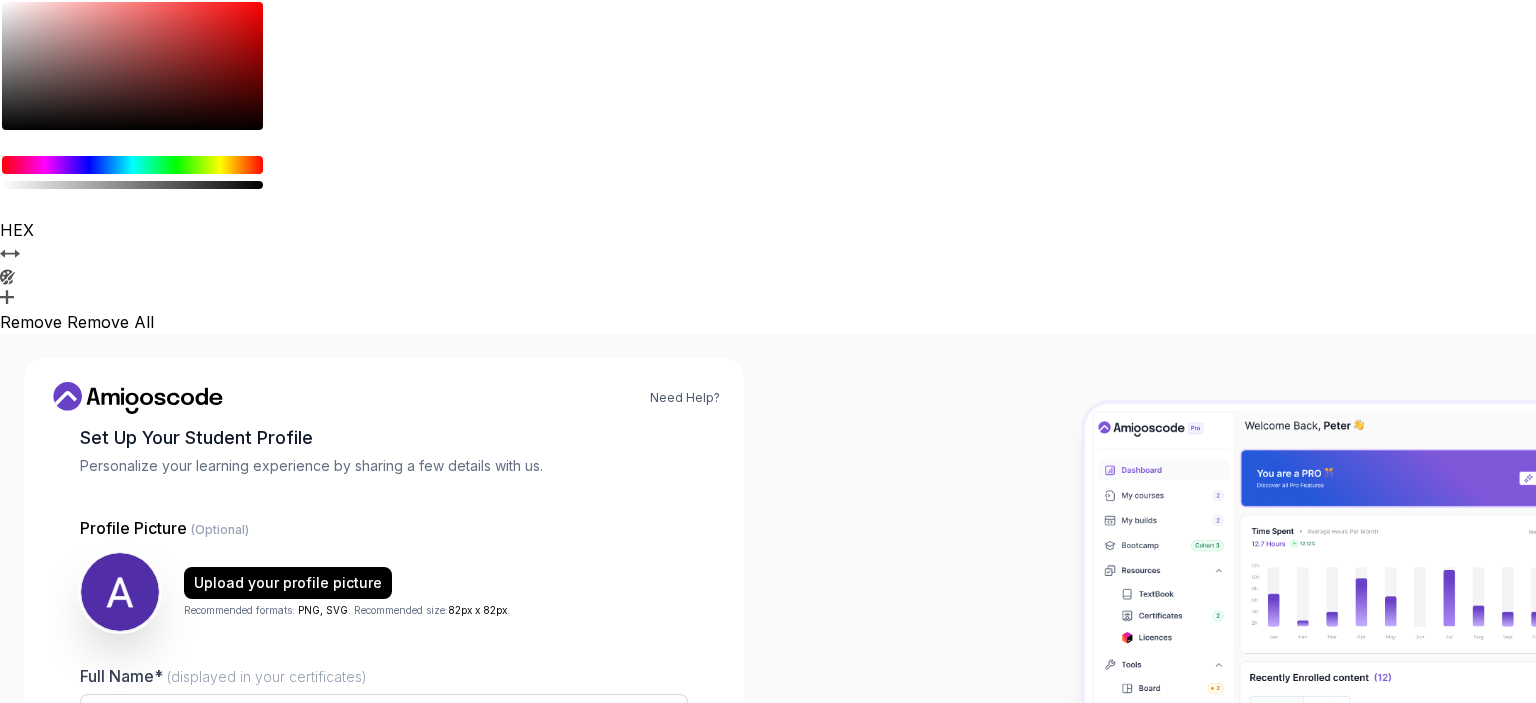 scroll, scrollTop: 130, scrollLeft: 0, axis: vertical 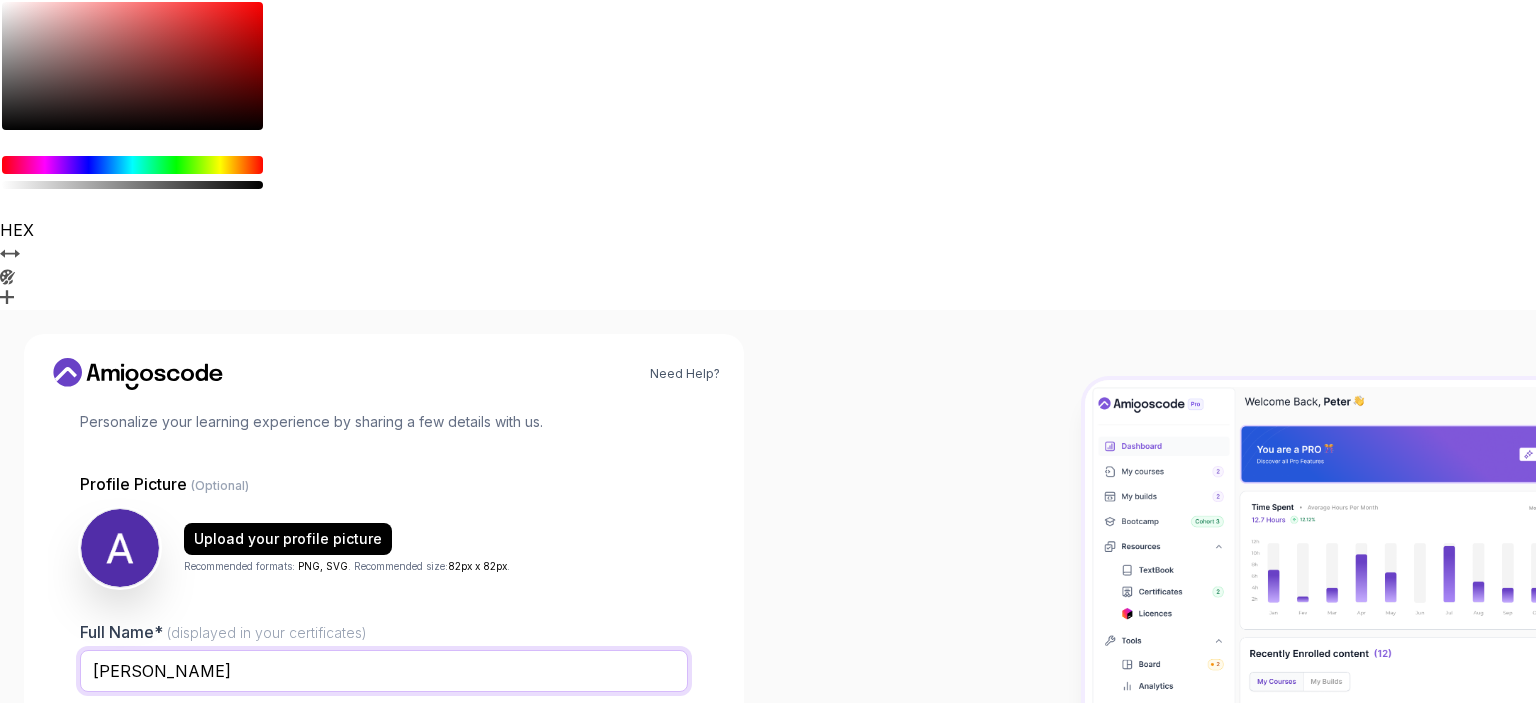 click on "Aravind Bapu" at bounding box center (384, 671) 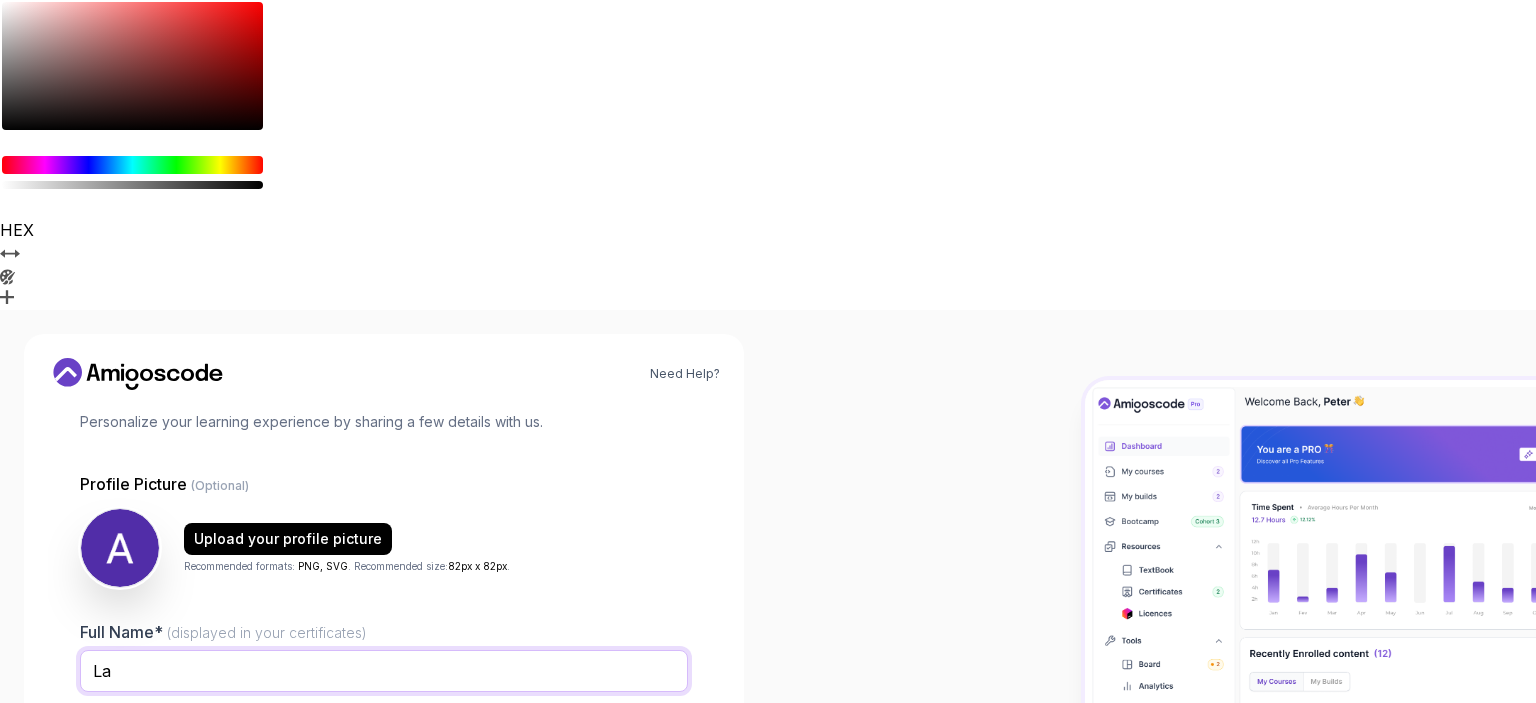 type on "L" 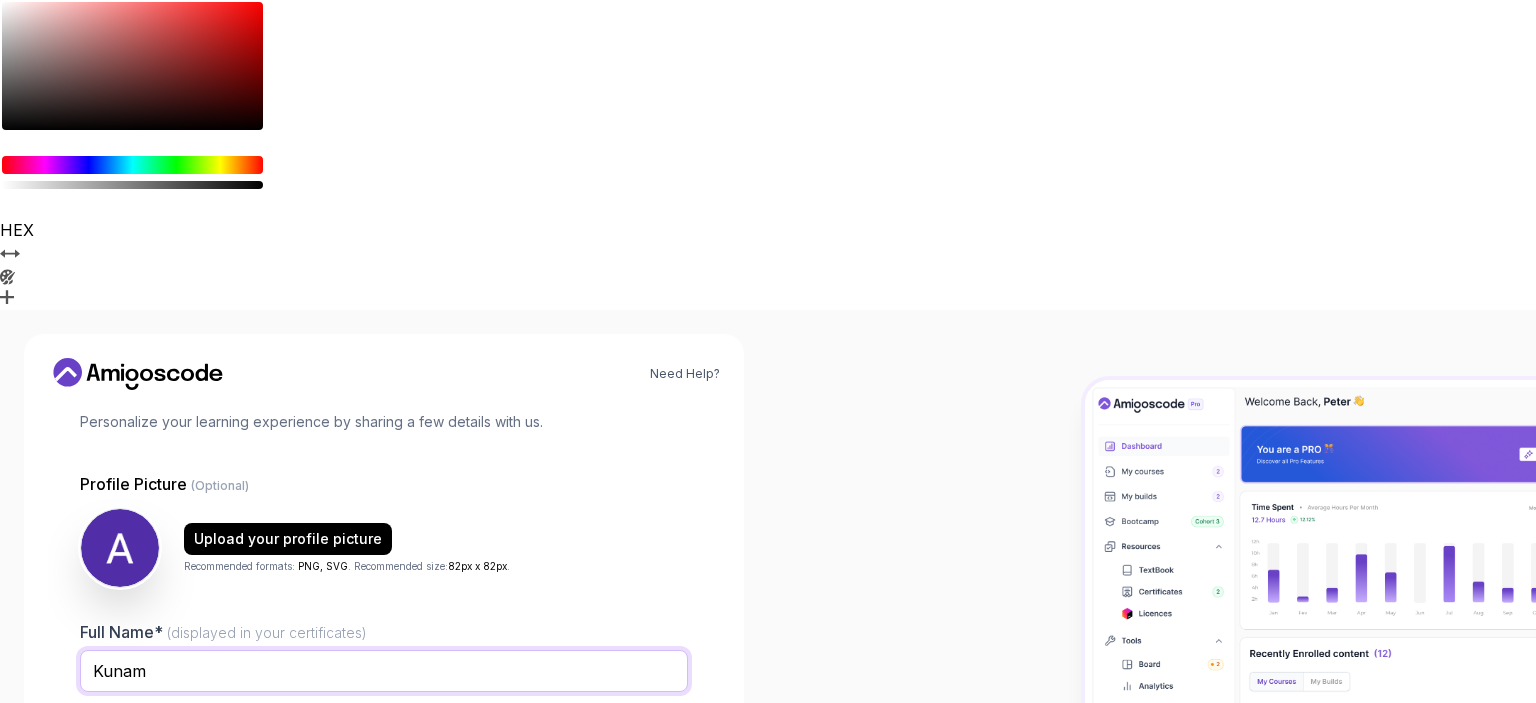 type on "Kunam Lalith Aravind Bapu" 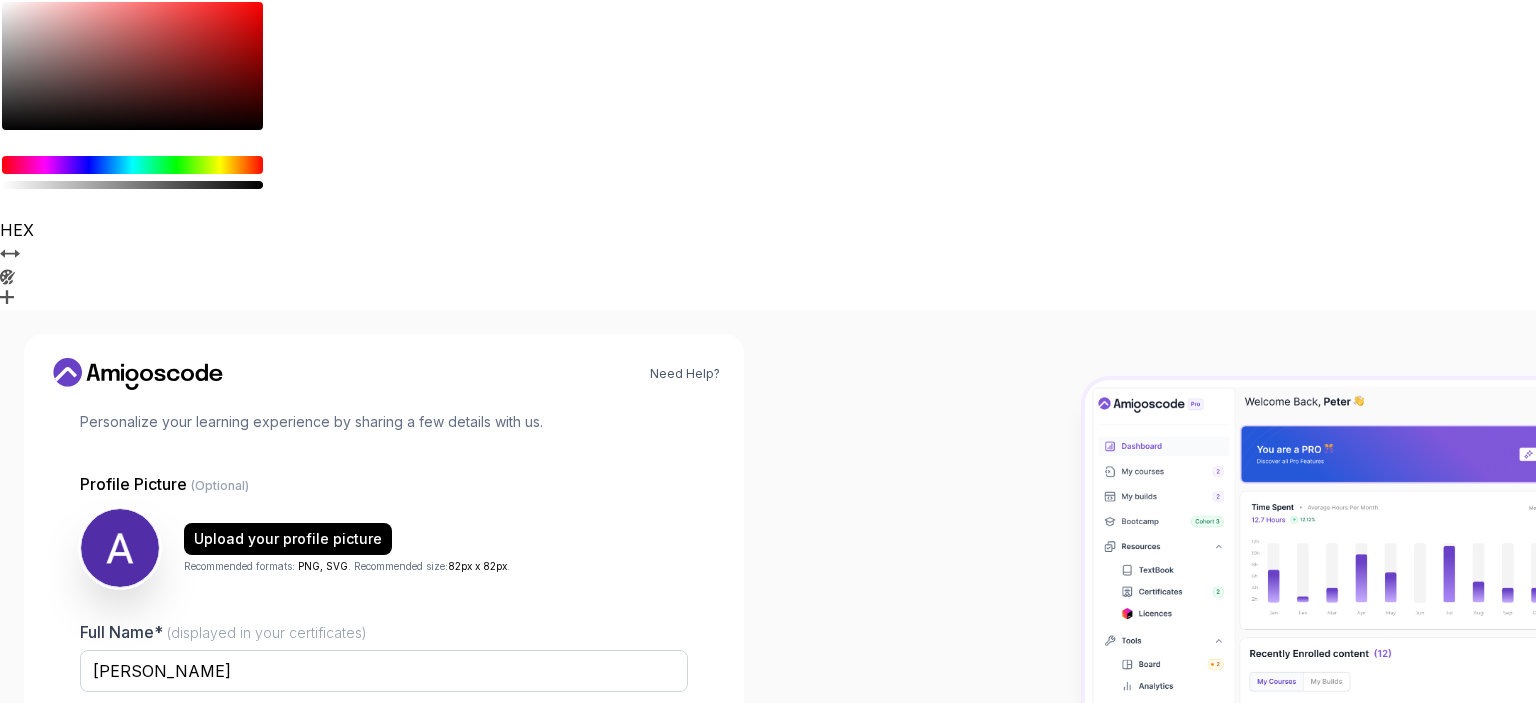 drag, startPoint x: 252, startPoint y: 466, endPoint x: 0, endPoint y: 447, distance: 252.71526 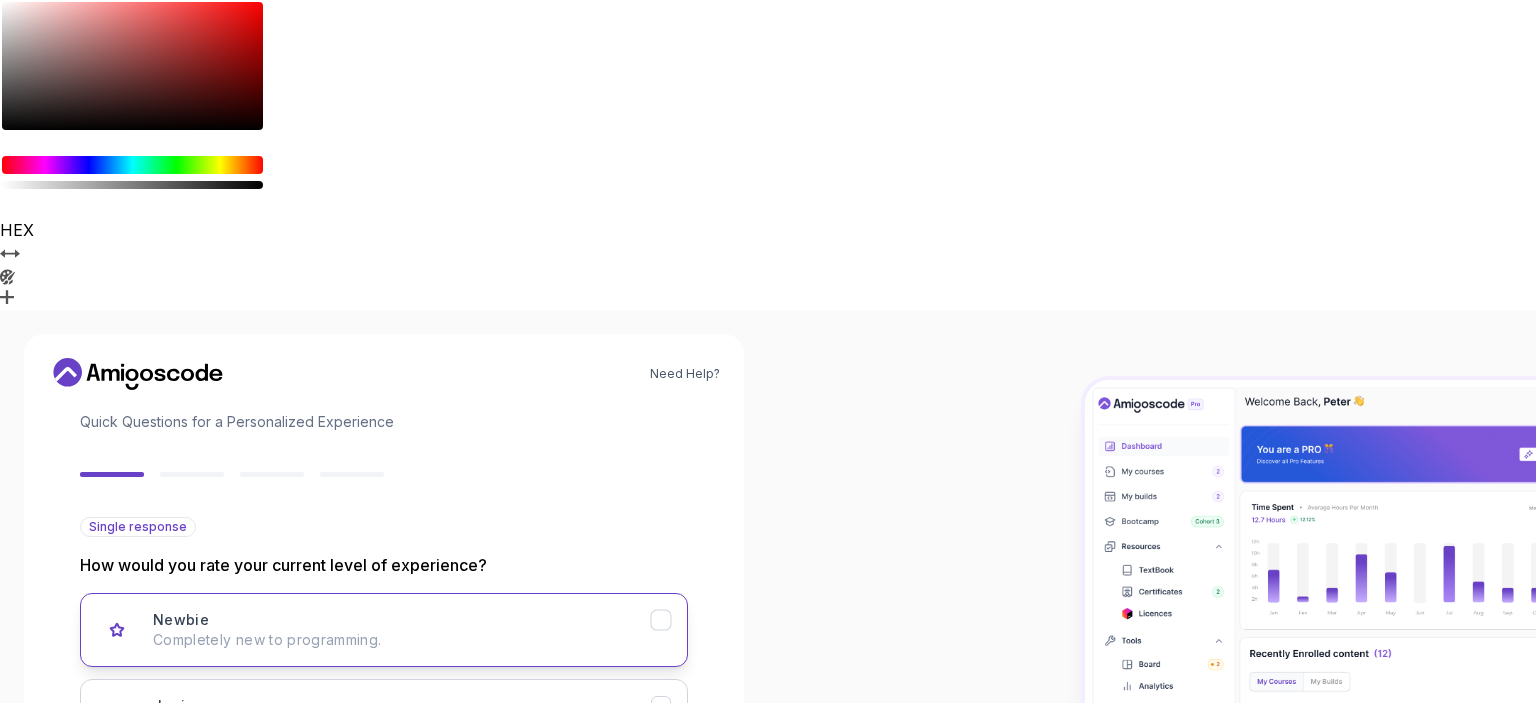 click on "Newbie Completely new to programming." at bounding box center [384, 630] 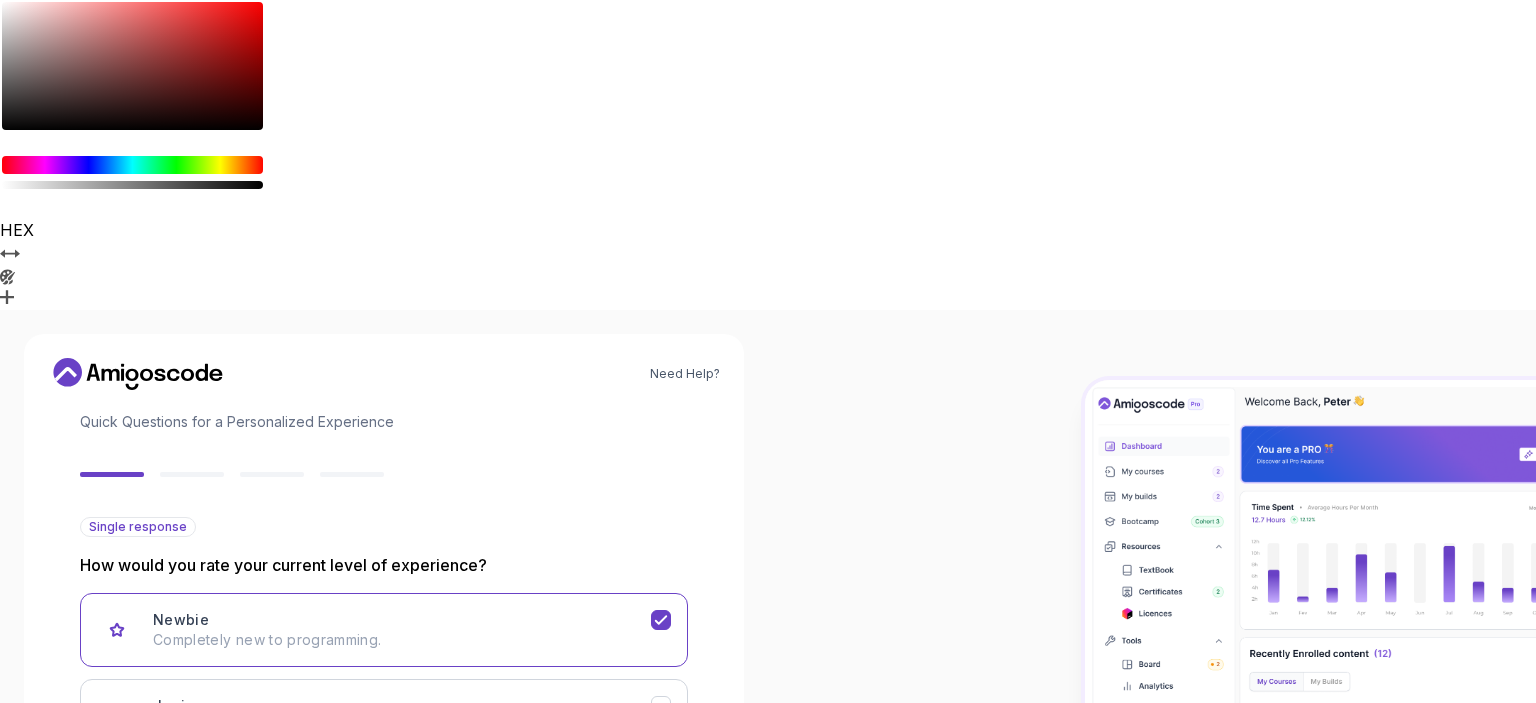 scroll, scrollTop: 192, scrollLeft: 0, axis: vertical 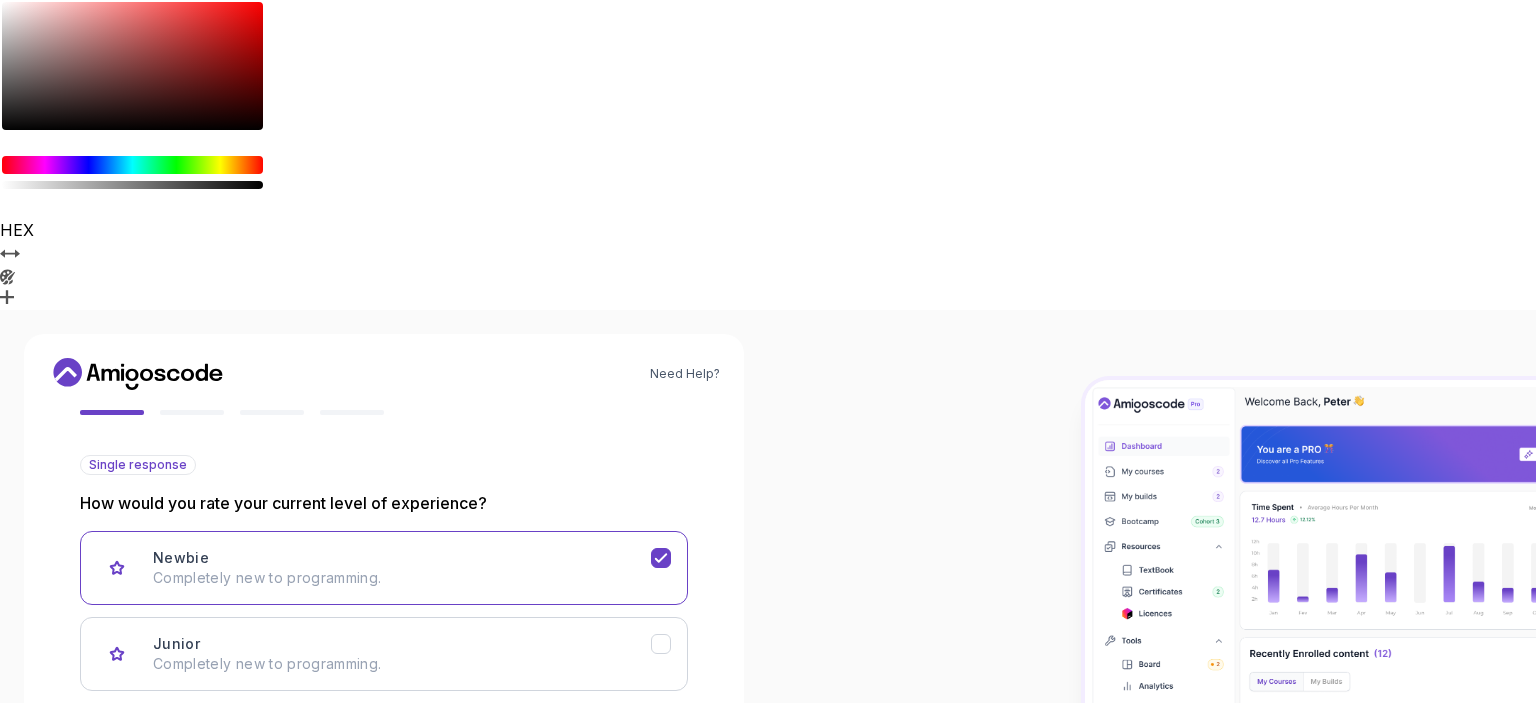 click on "Next" at bounding box center [618, 915] 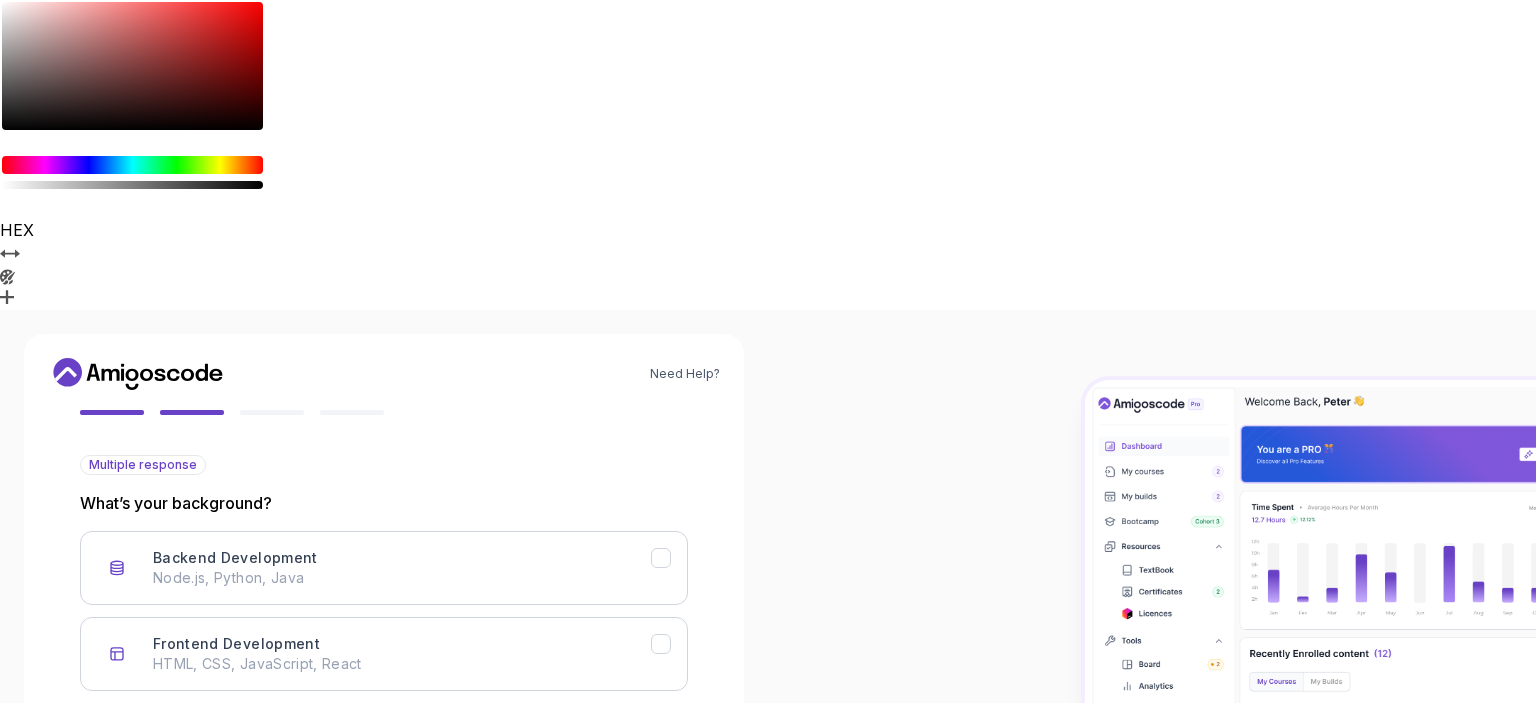 click on "Full Stack Dev Java, Spring Boot, JS, React, AWS, Docker, Kubernetes" at bounding box center (402, 826) 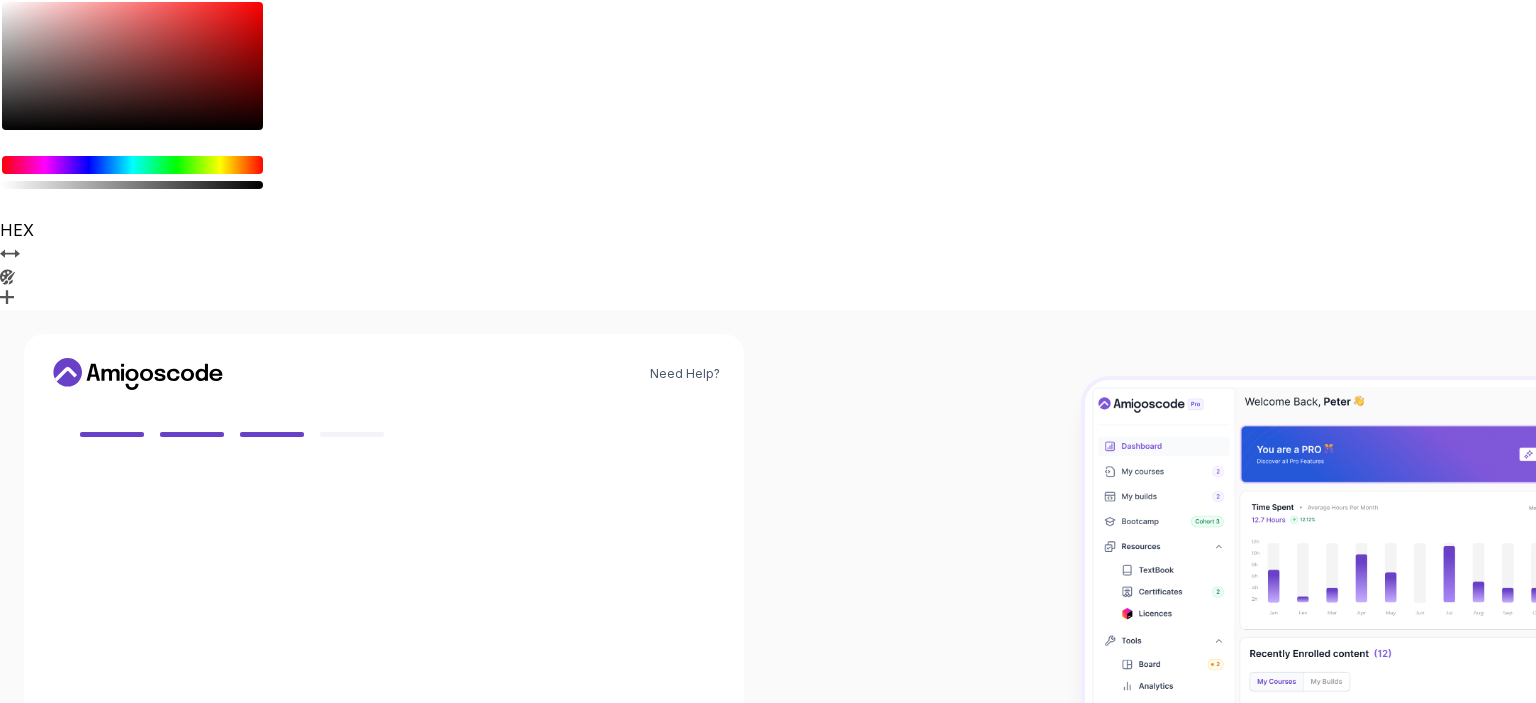 scroll, scrollTop: 169, scrollLeft: 0, axis: vertical 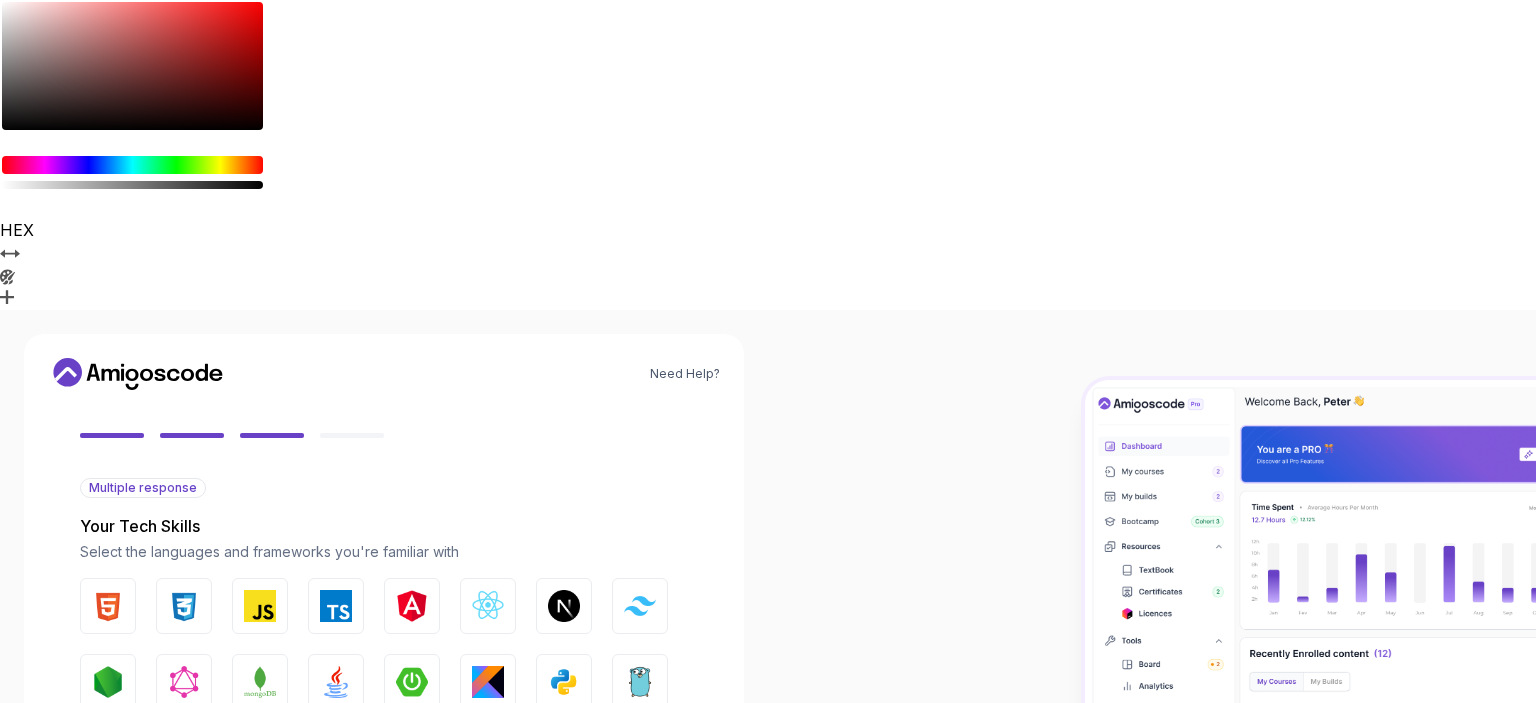 click on "Next" at bounding box center (618, 914) 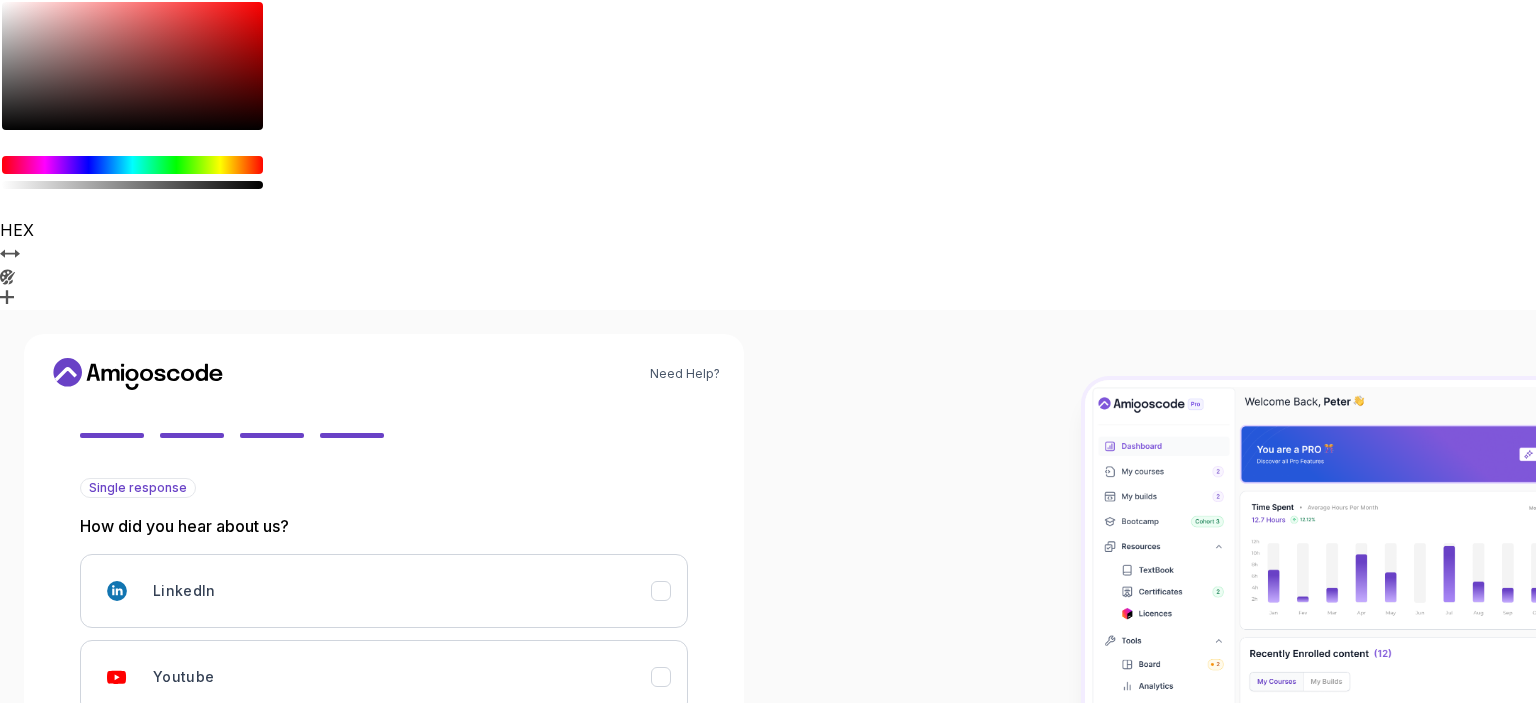 click on "Back" at bounding box center [127, 950] 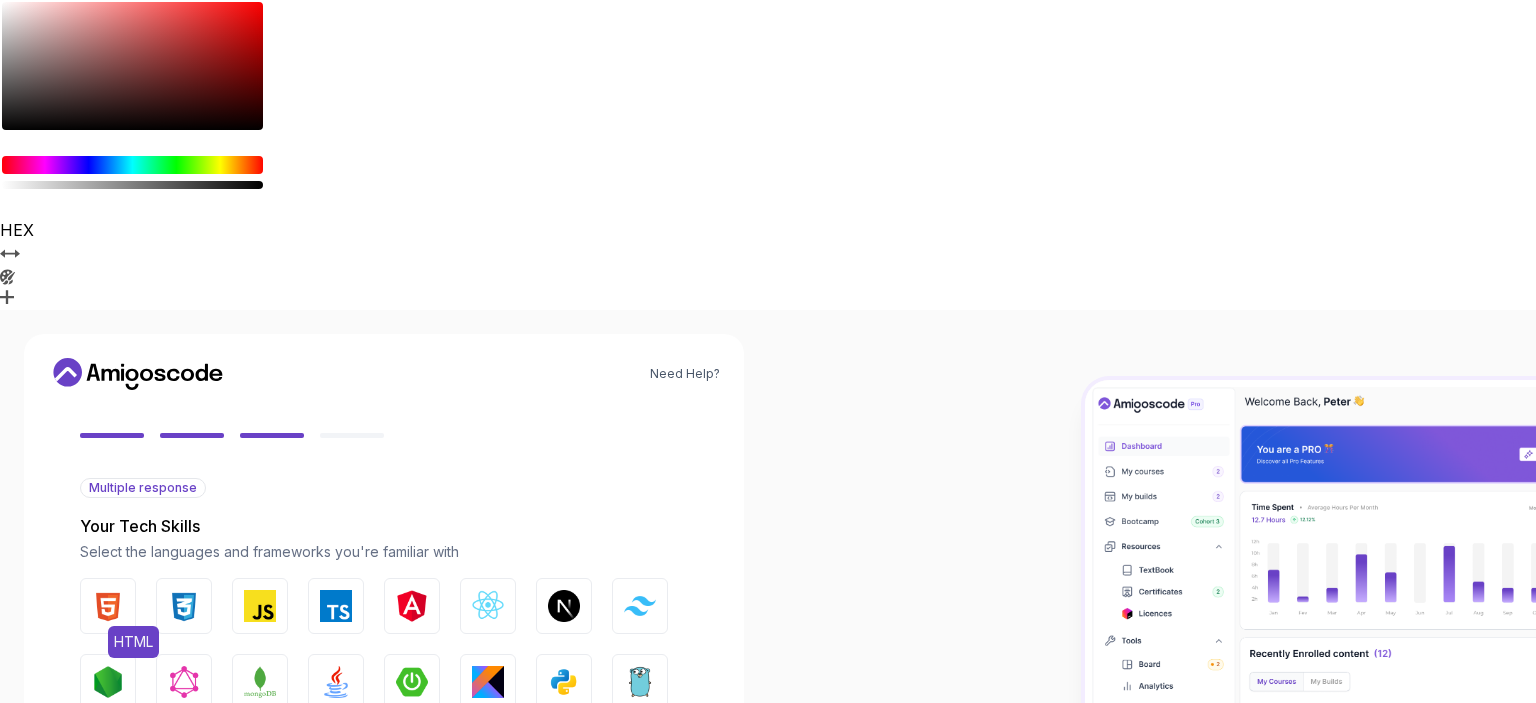 click at bounding box center [108, 606] 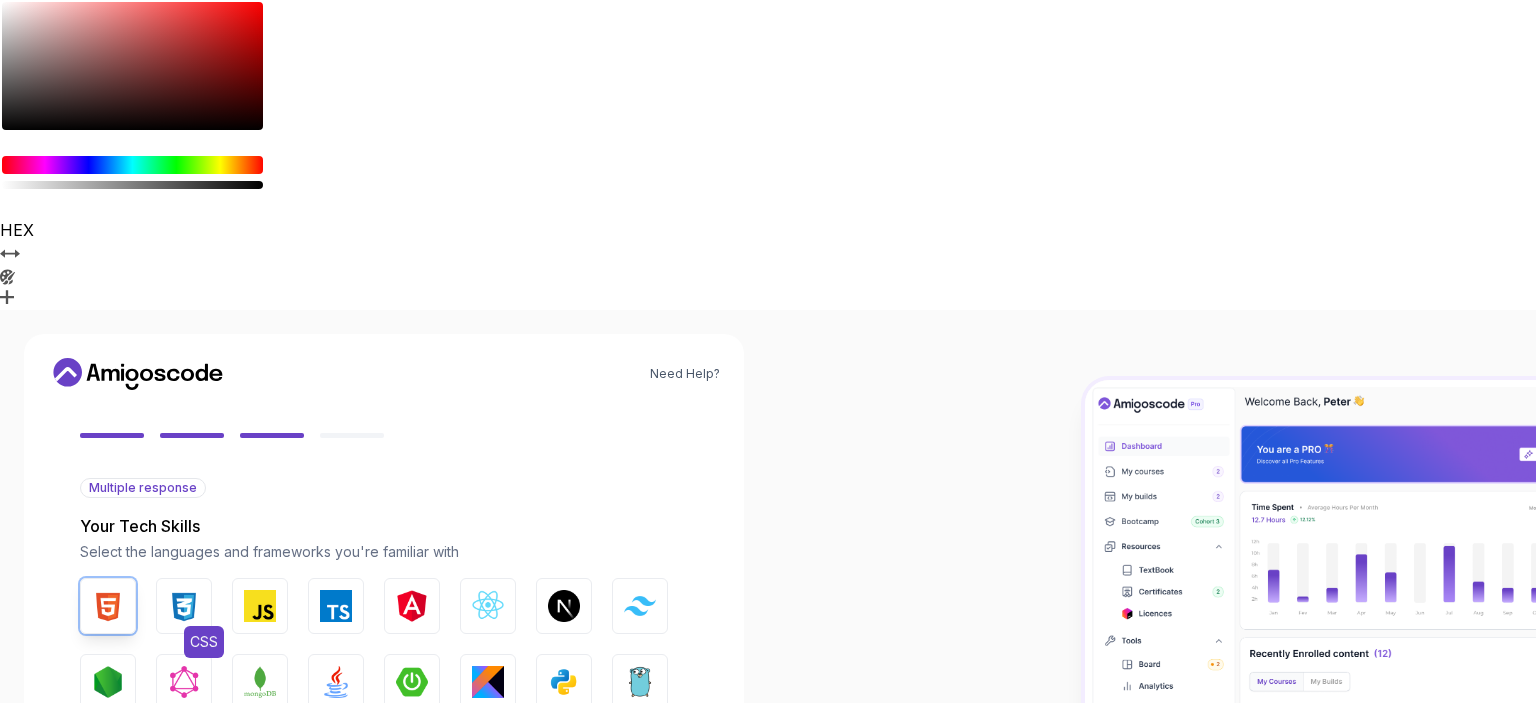 click at bounding box center [184, 606] 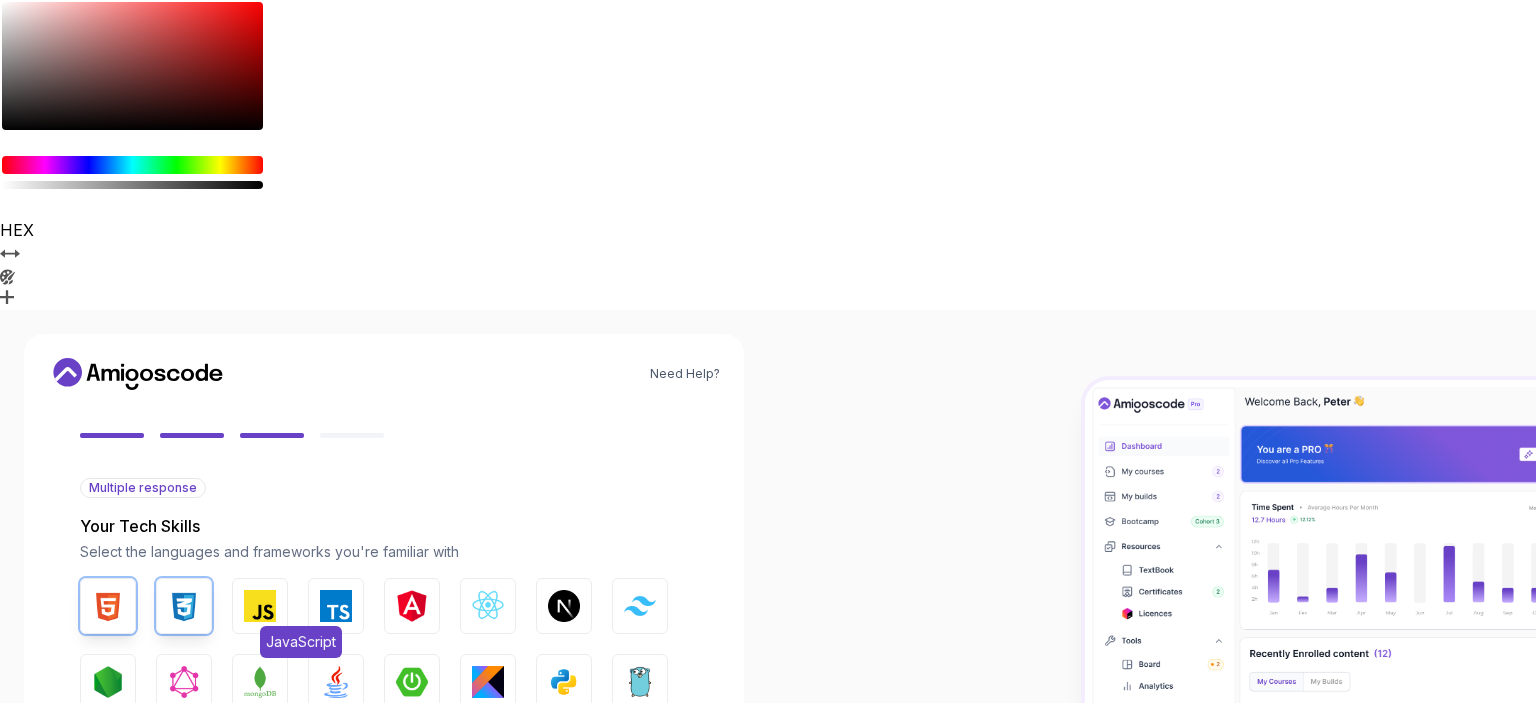 click at bounding box center (260, 606) 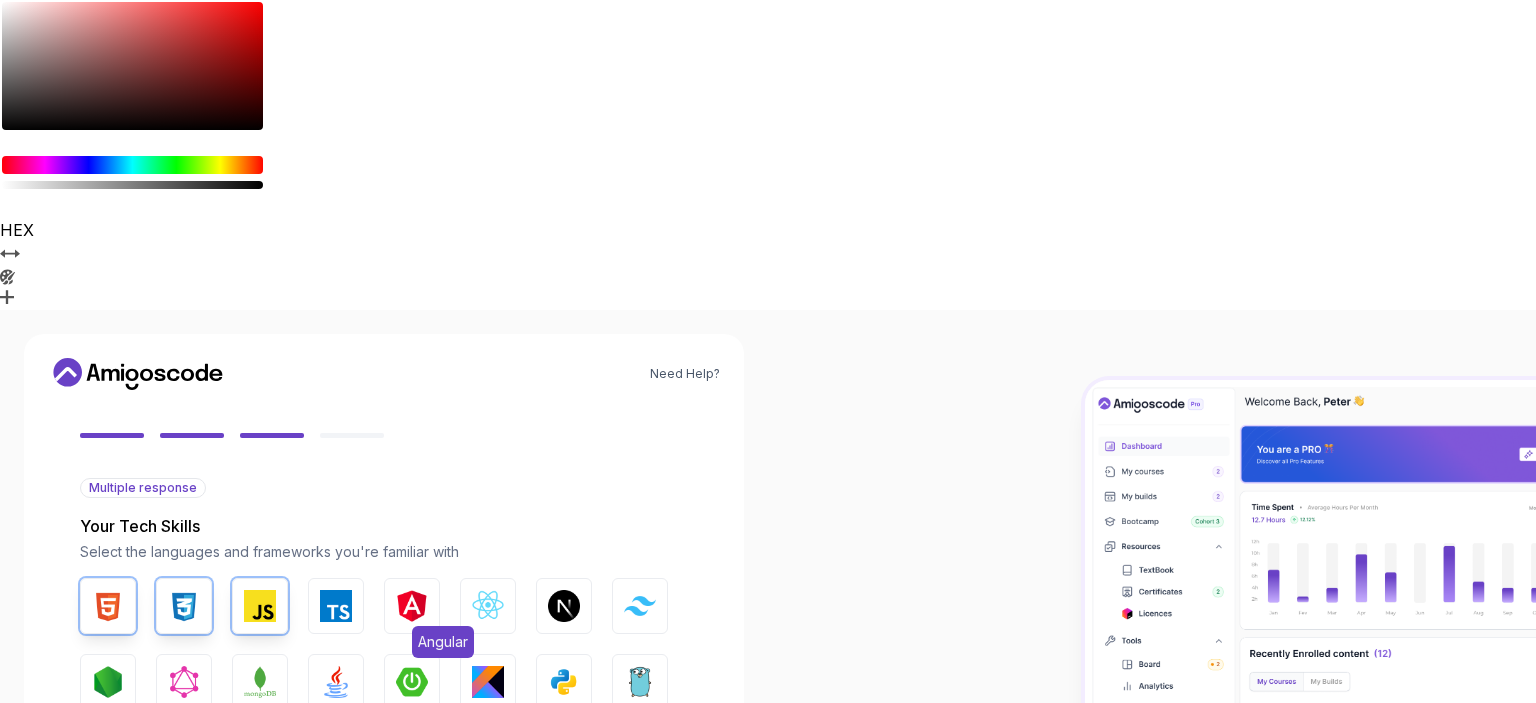 click at bounding box center [412, 606] 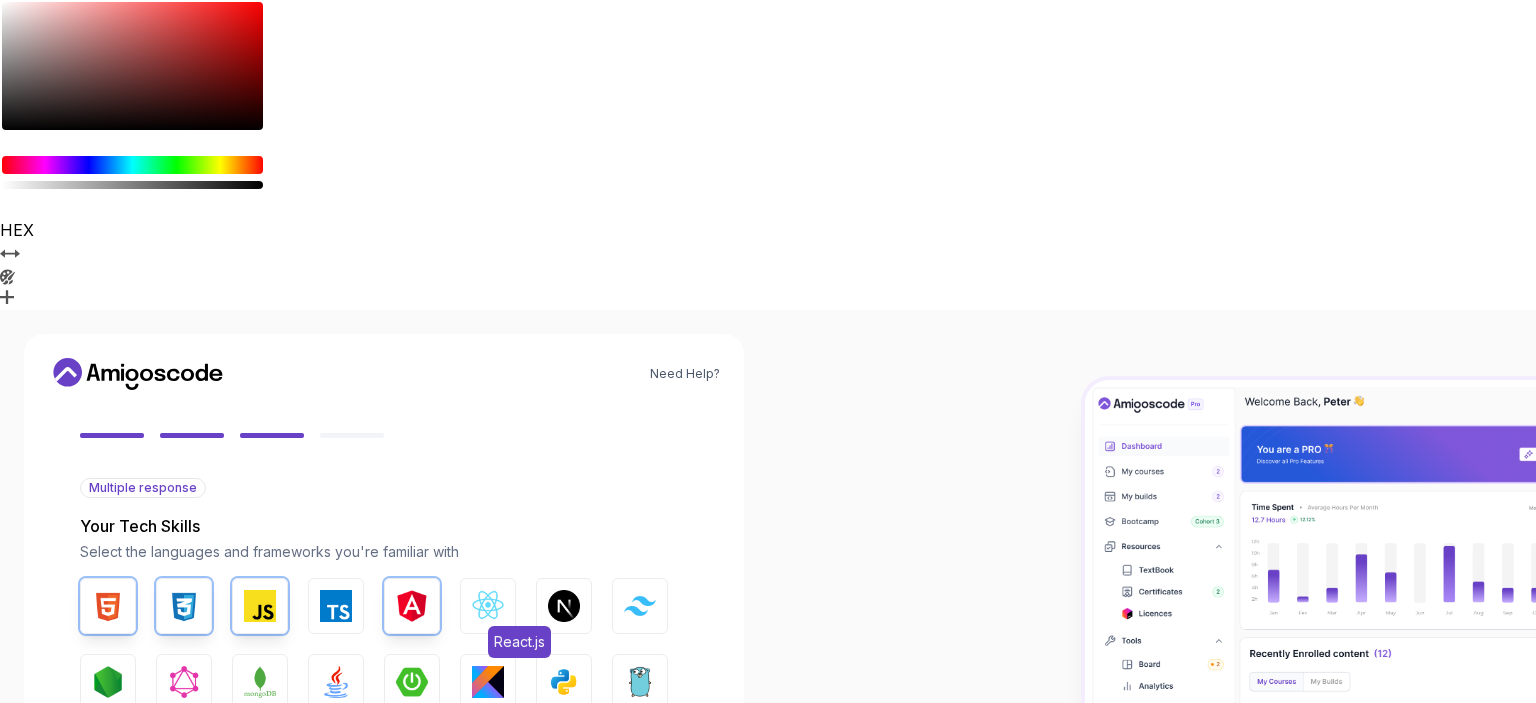 click at bounding box center [488, 606] 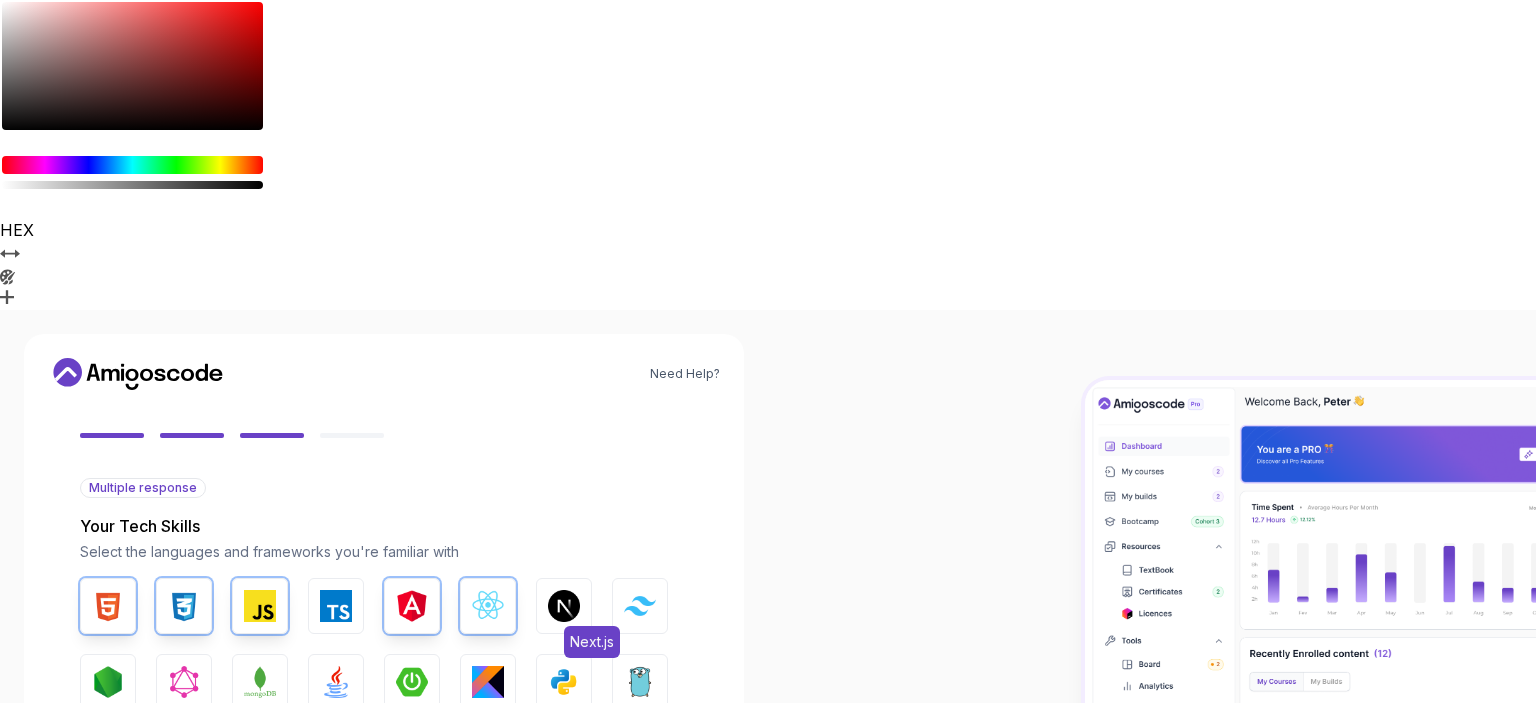 click at bounding box center [564, 606] 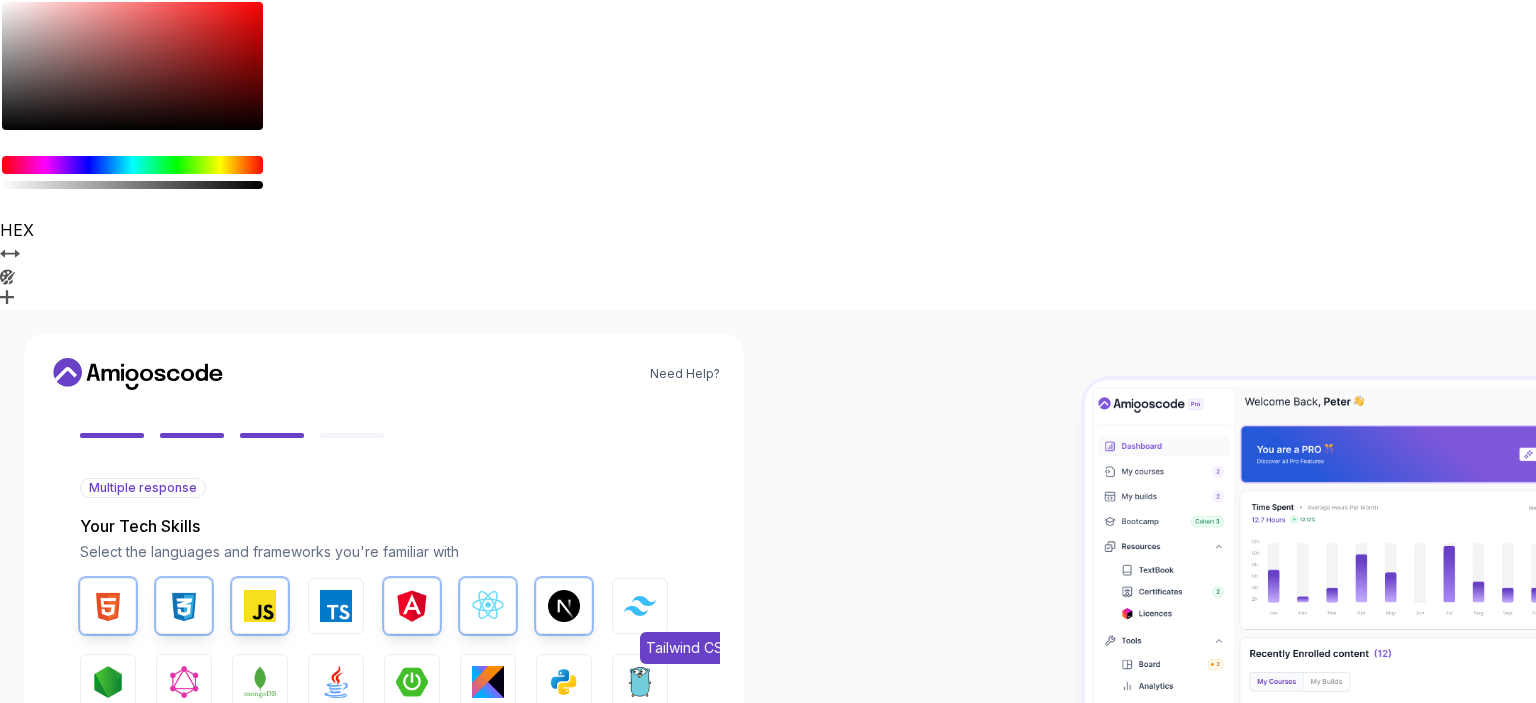 click on "Tailwind CSS" at bounding box center [640, 606] 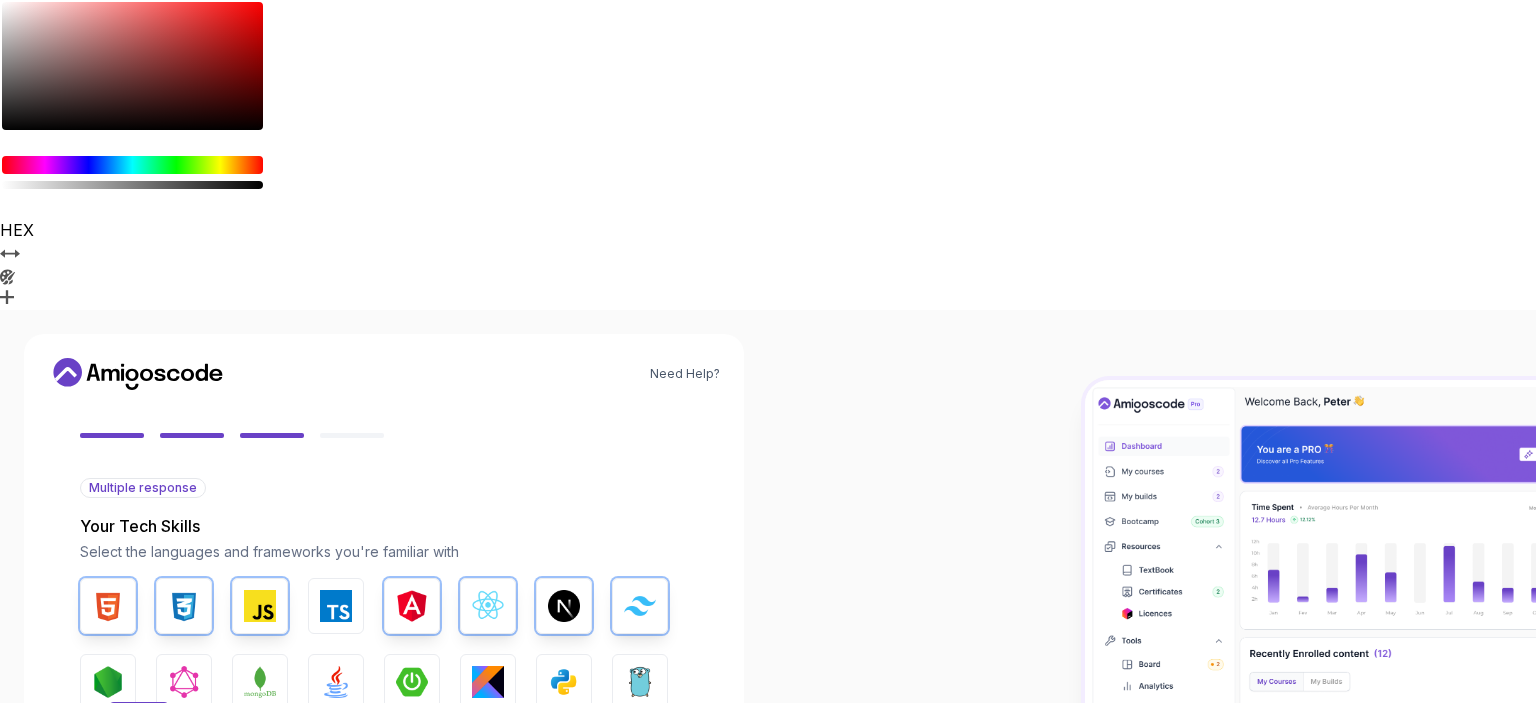 click at bounding box center (108, 682) 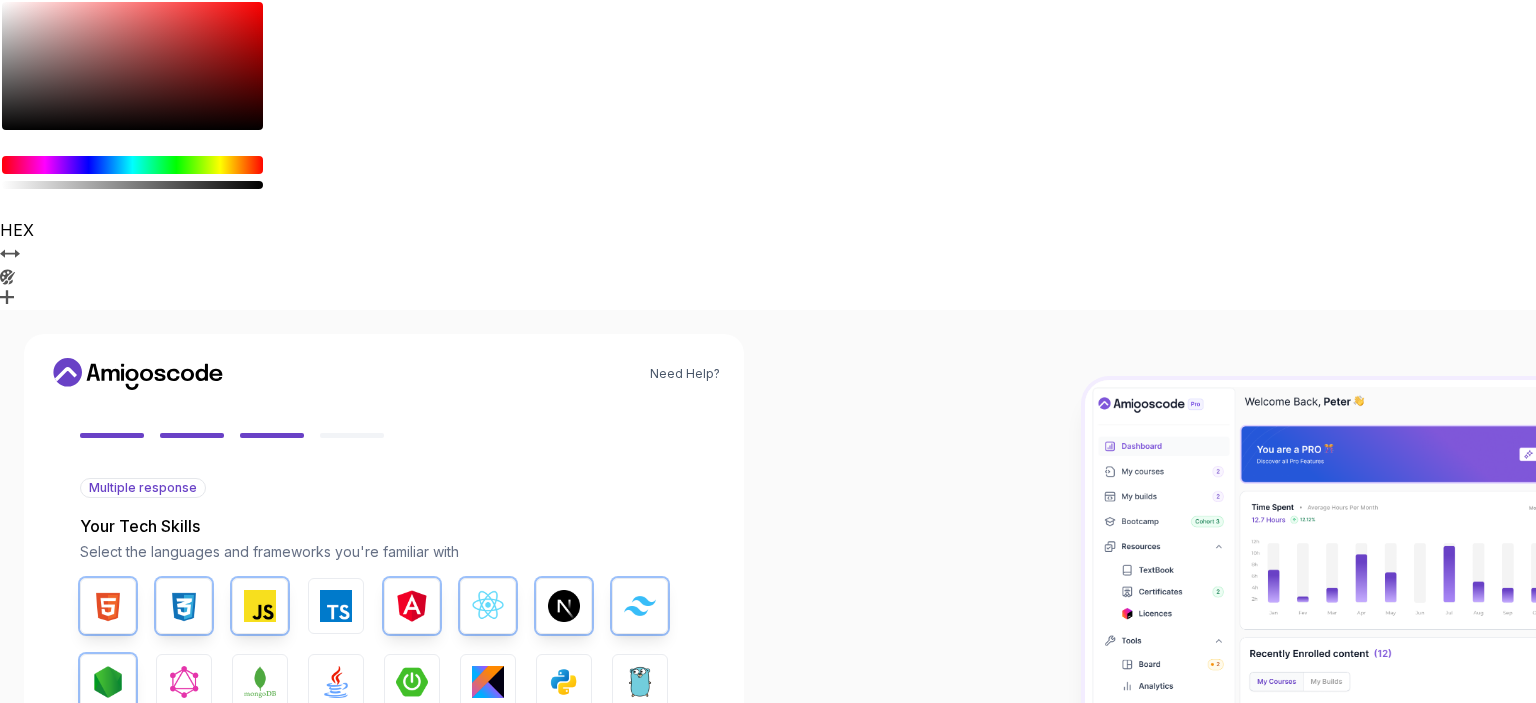 click at bounding box center (108, 834) 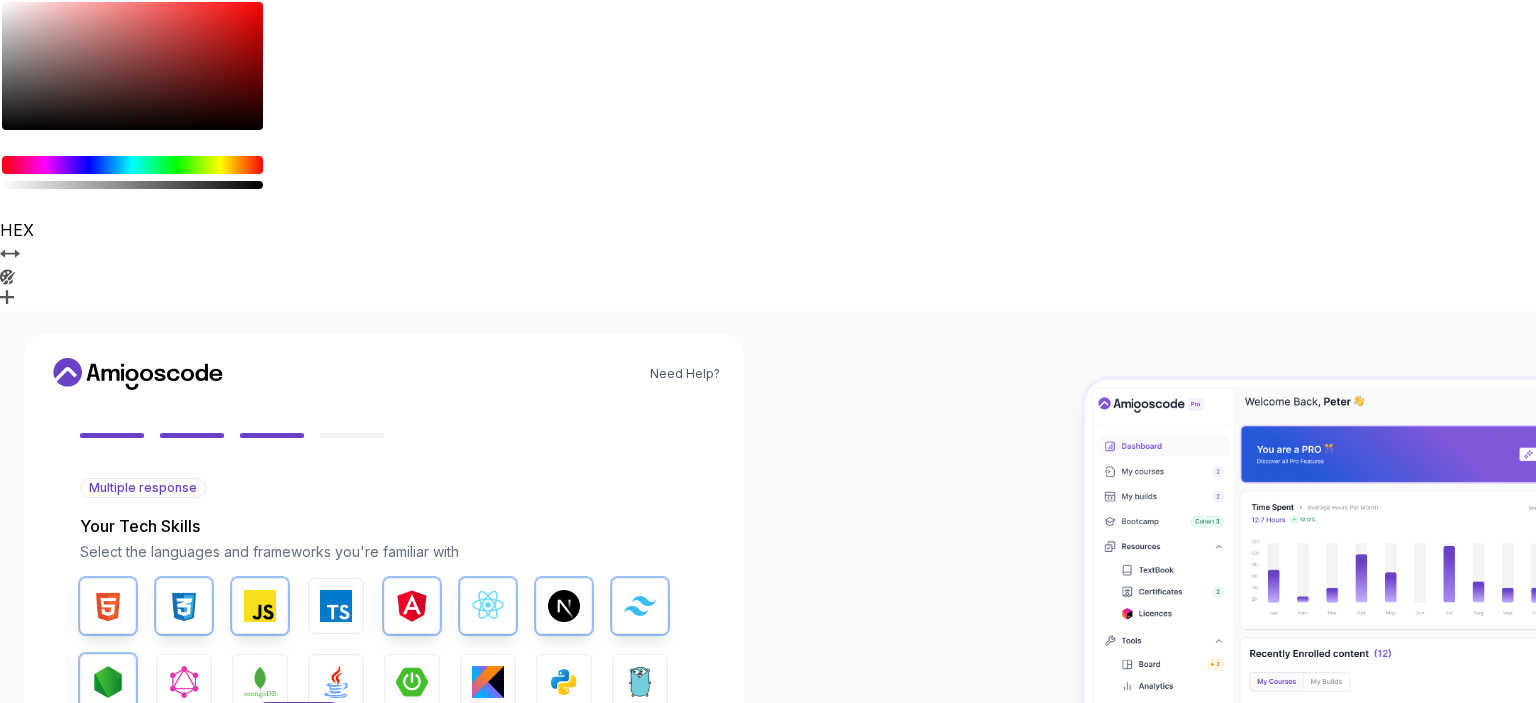 click on "MongoDB" at bounding box center [260, 682] 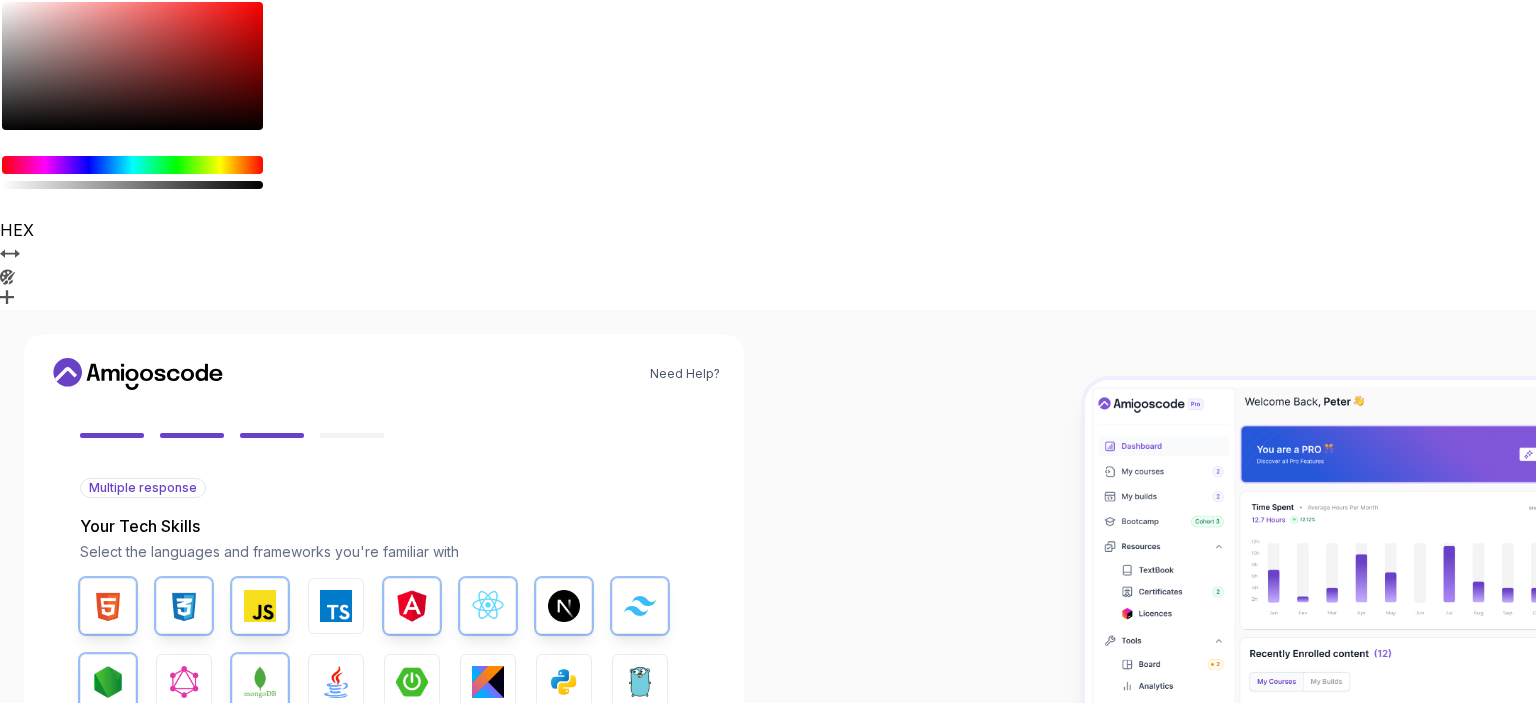 drag, startPoint x: 212, startPoint y: 441, endPoint x: 191, endPoint y: 445, distance: 21.377558 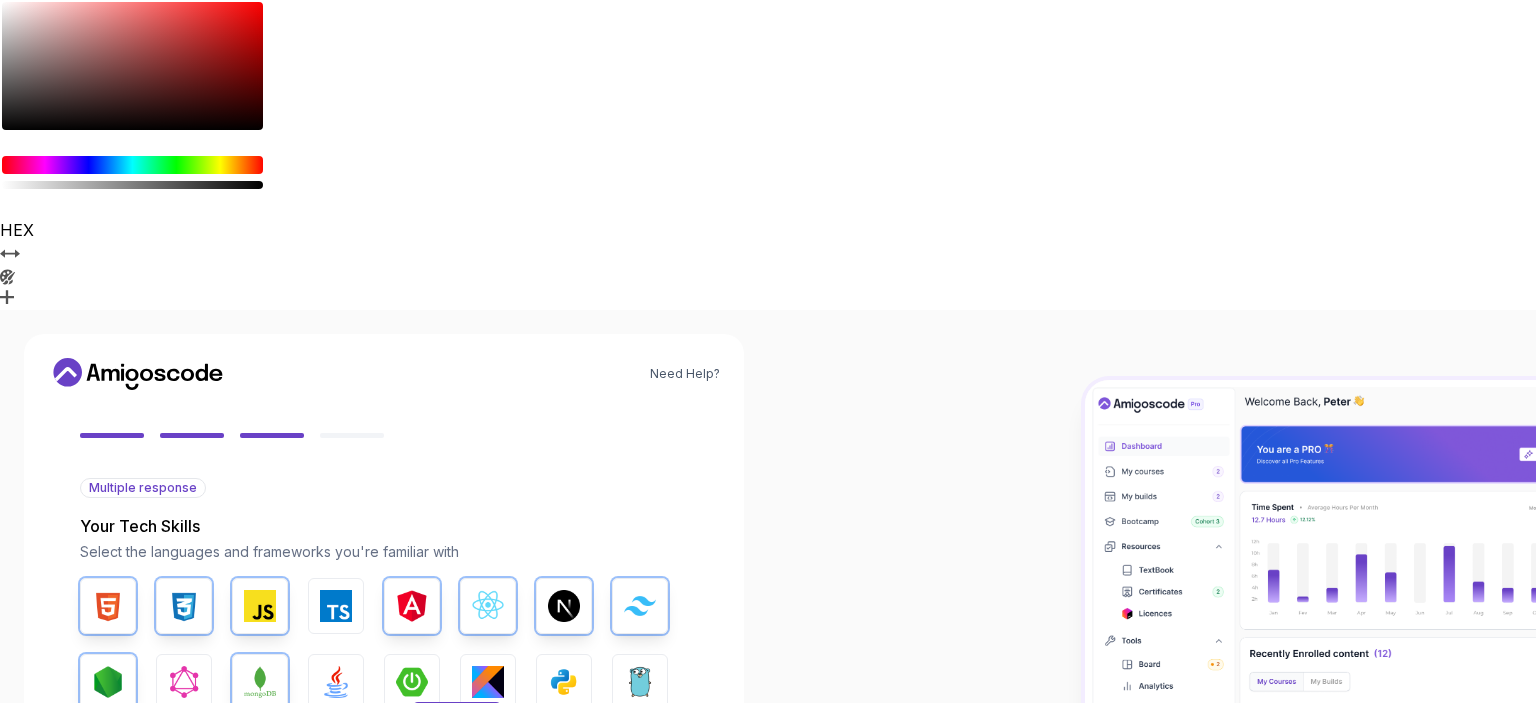 click on "Spring Boot" at bounding box center (457, 718) 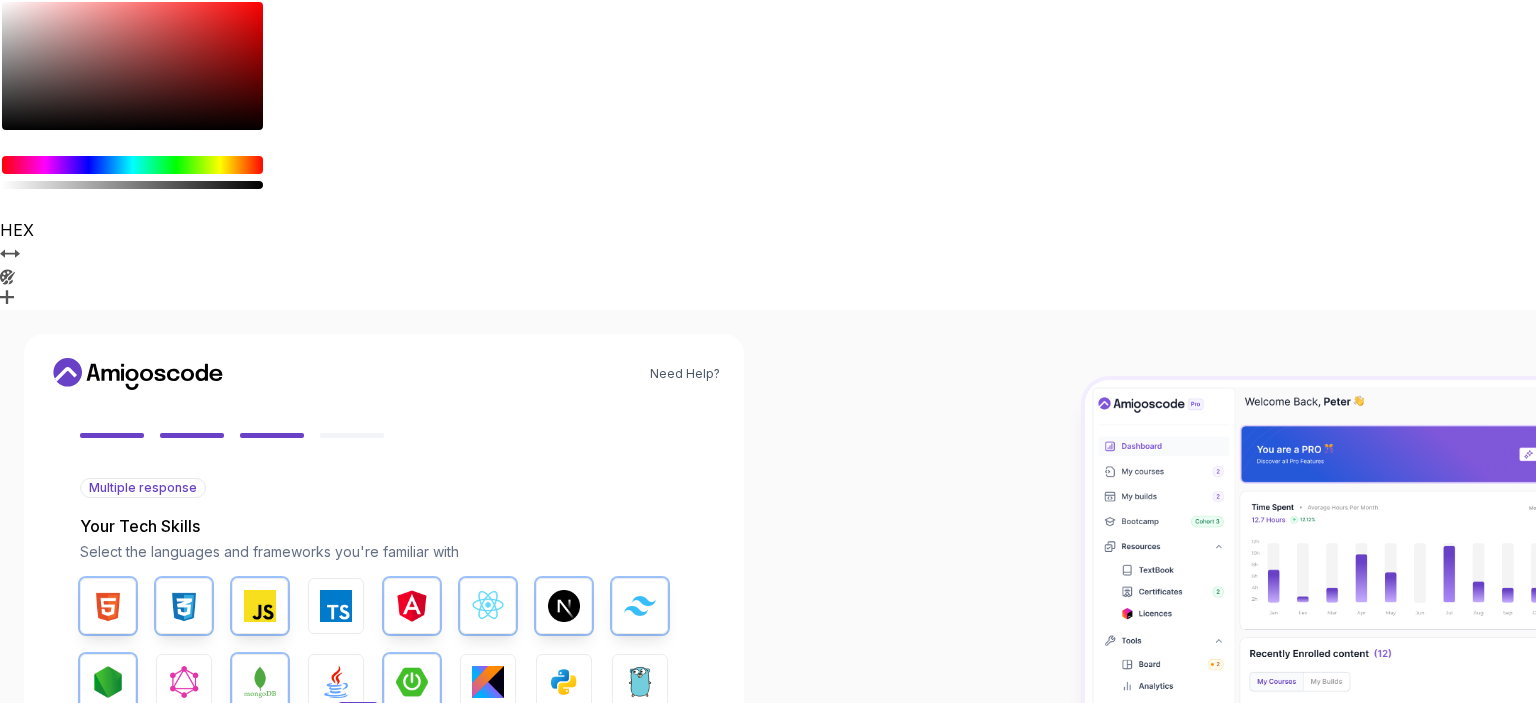 click on "Java" at bounding box center [336, 682] 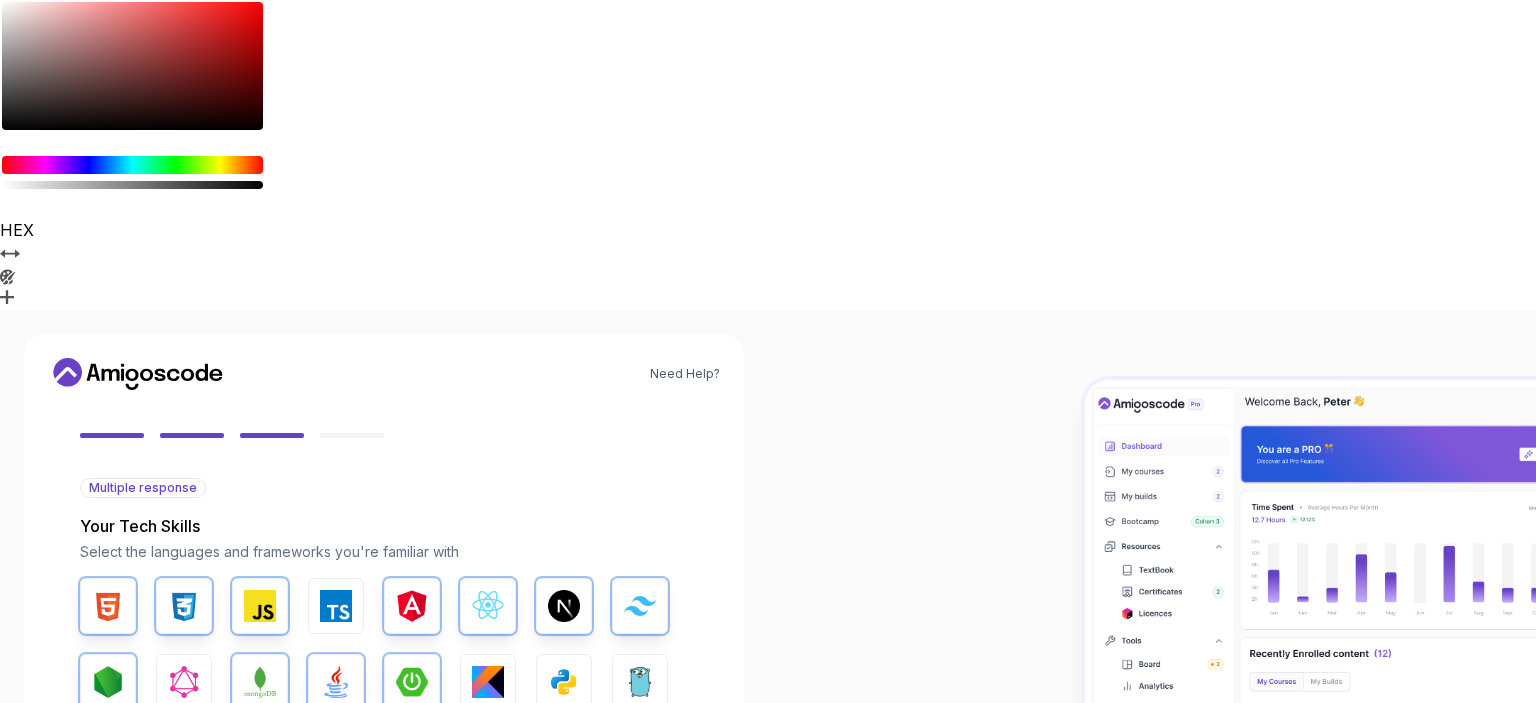 click at bounding box center [564, 758] 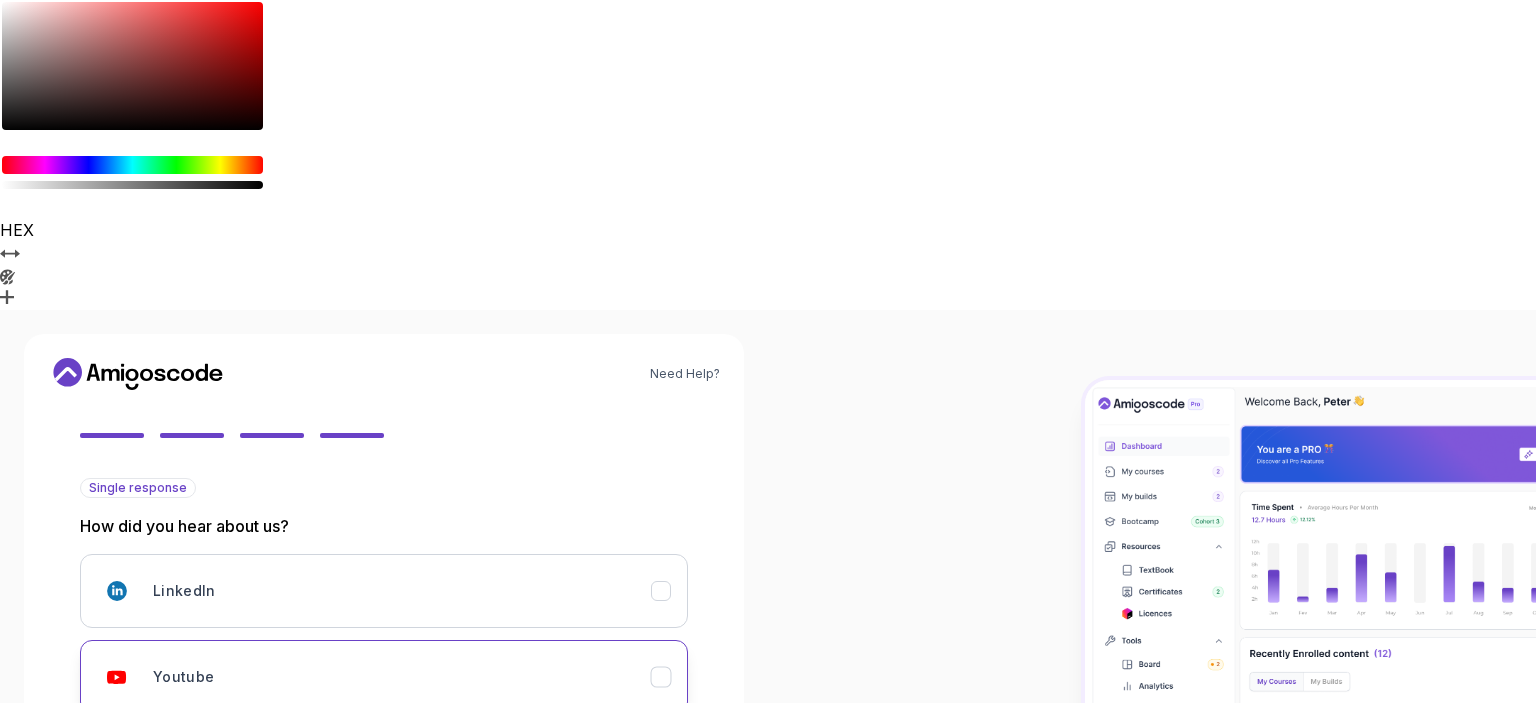 click on "Youtube" at bounding box center [384, 677] 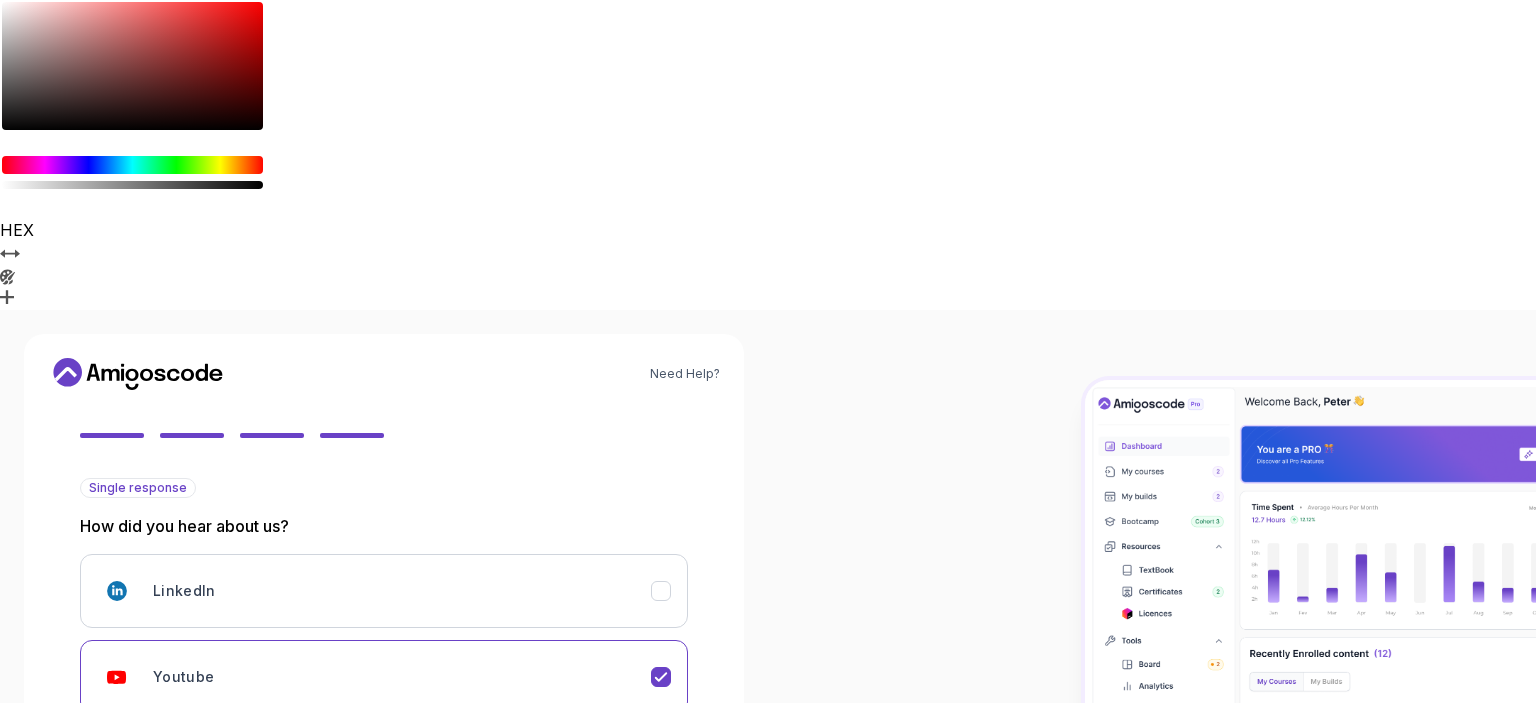 click on "Next" at bounding box center [618, 950] 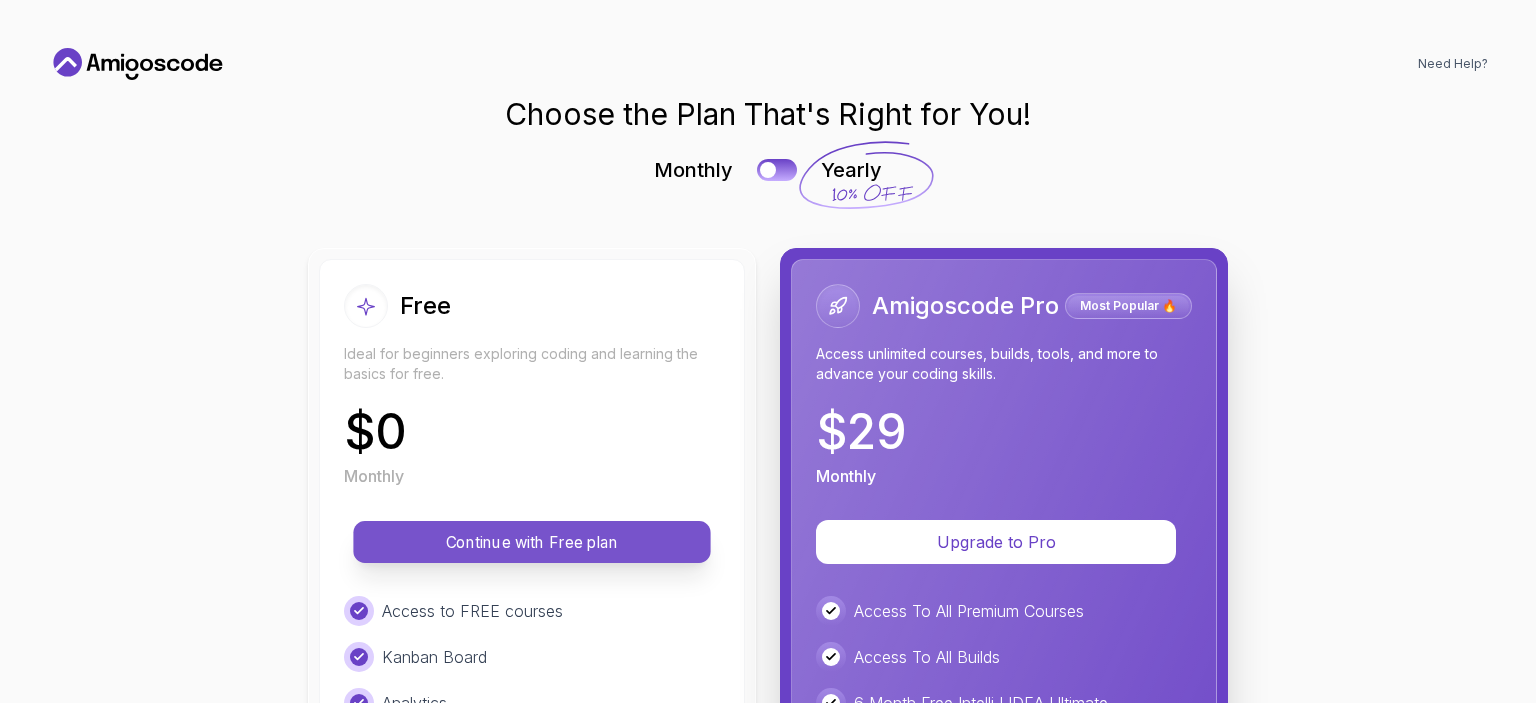 click on "Continue with Free plan" at bounding box center (532, 542) 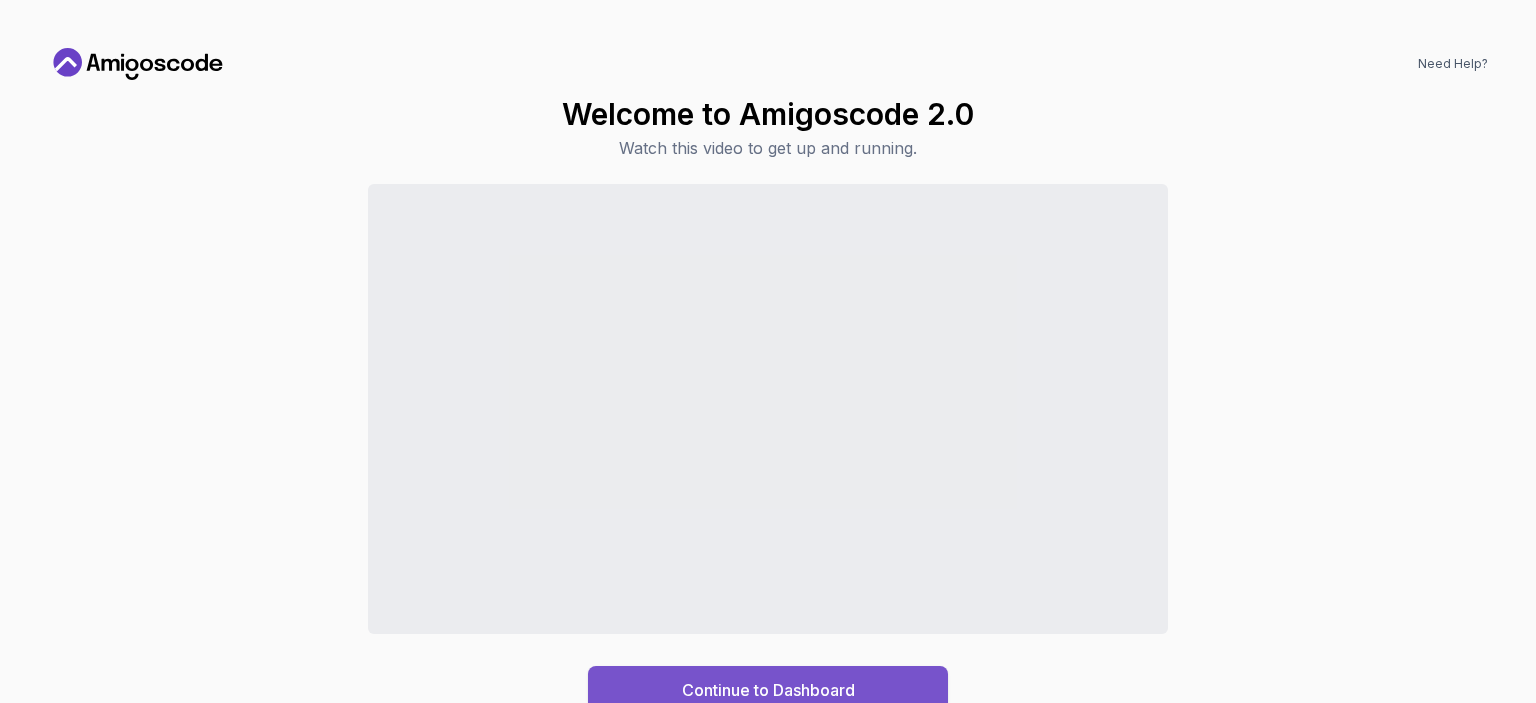 click on "Continue to Dashboard" at bounding box center (768, 690) 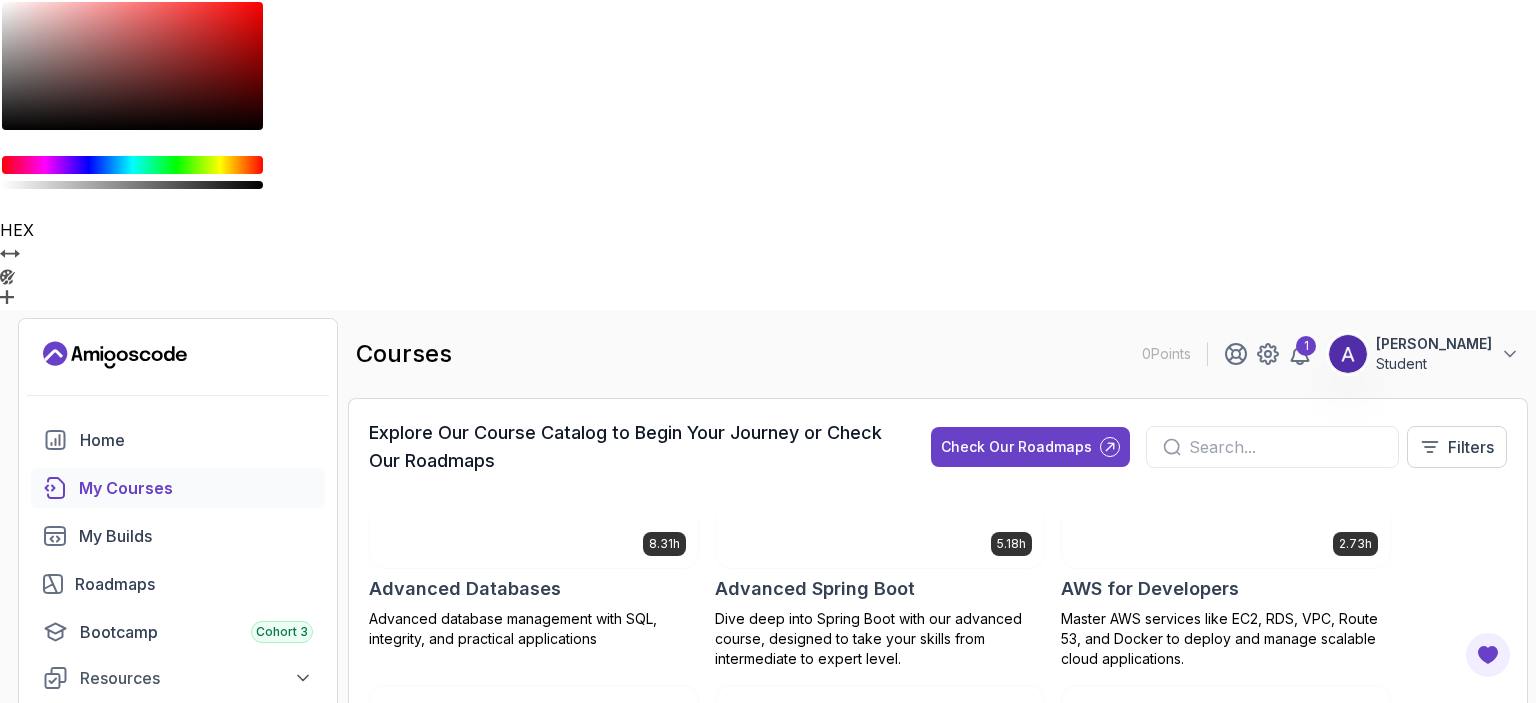 scroll, scrollTop: 0, scrollLeft: 0, axis: both 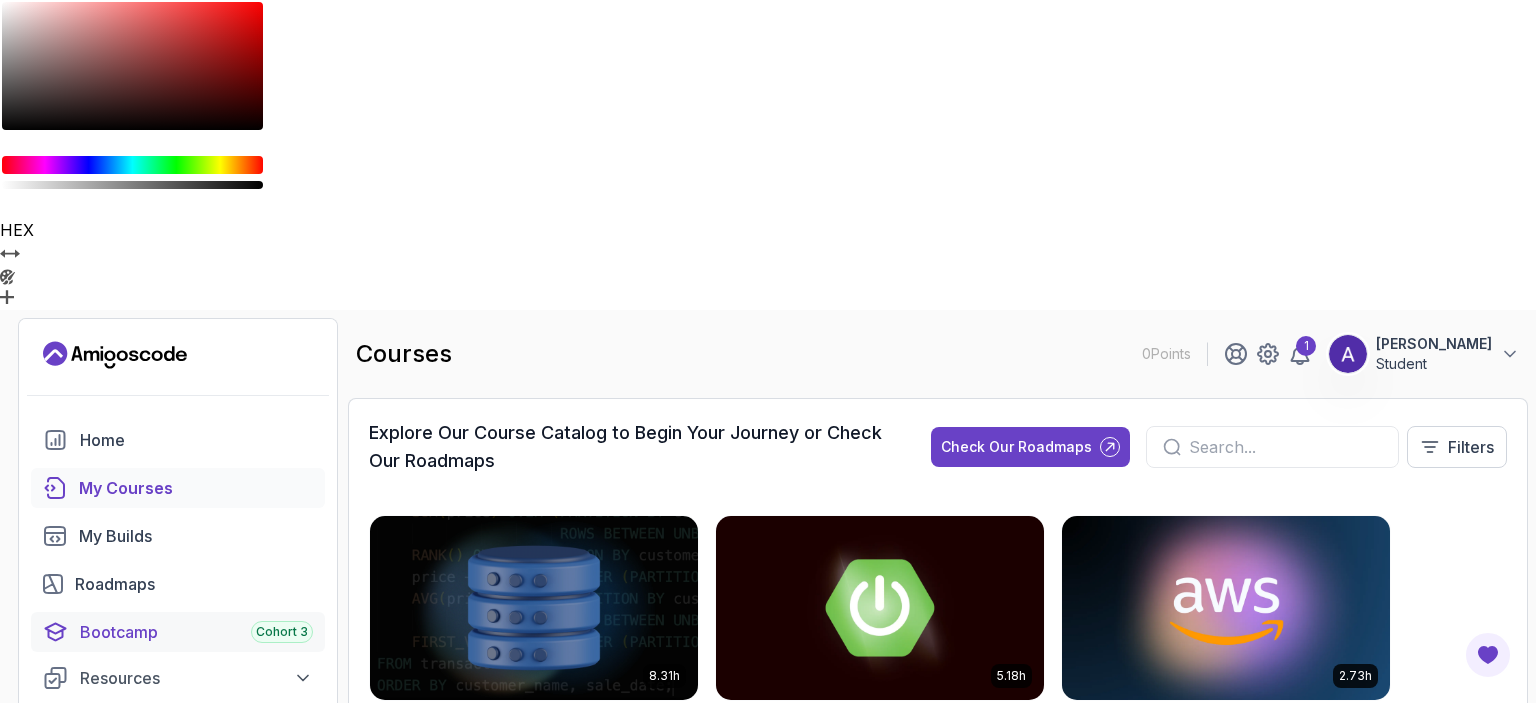 click on "Bootcamp Cohort 3" at bounding box center [196, 632] 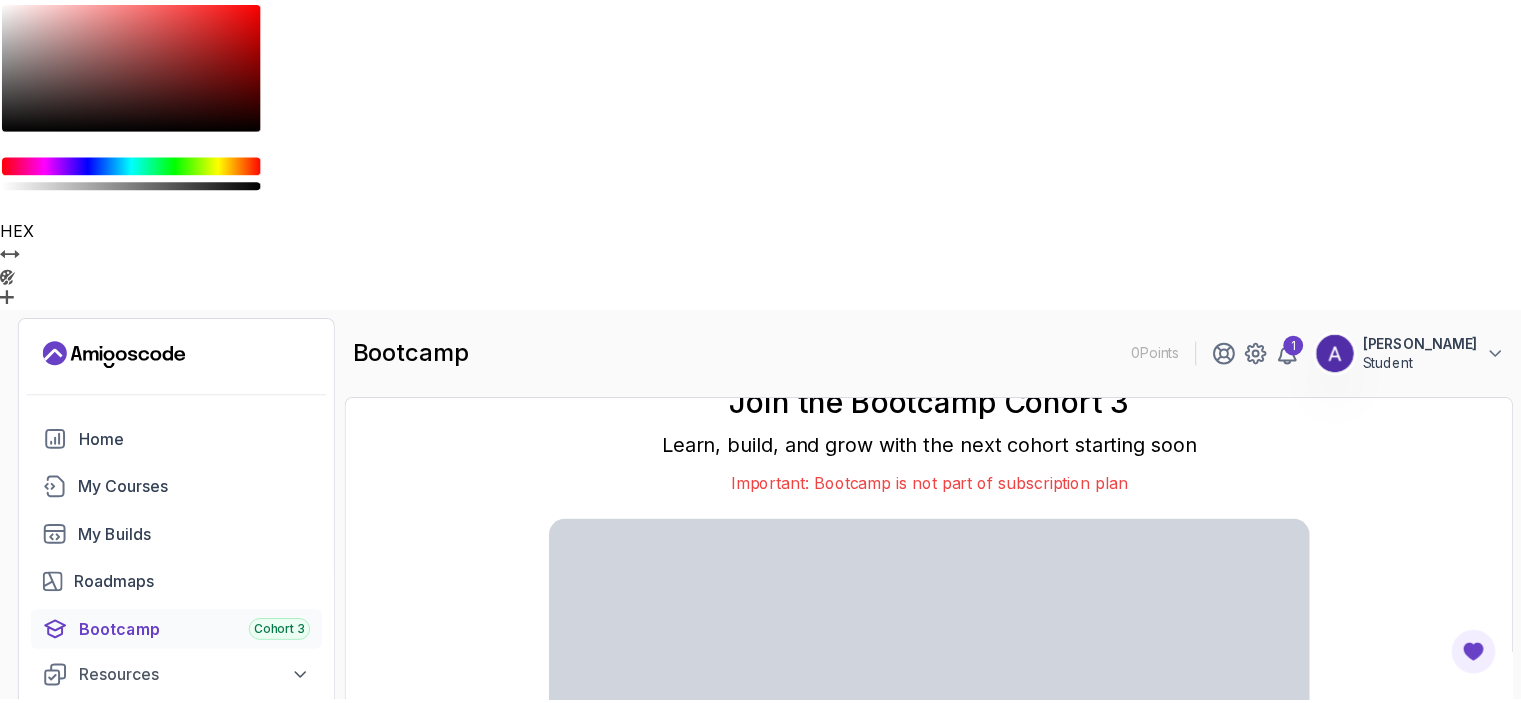 scroll, scrollTop: 14, scrollLeft: 0, axis: vertical 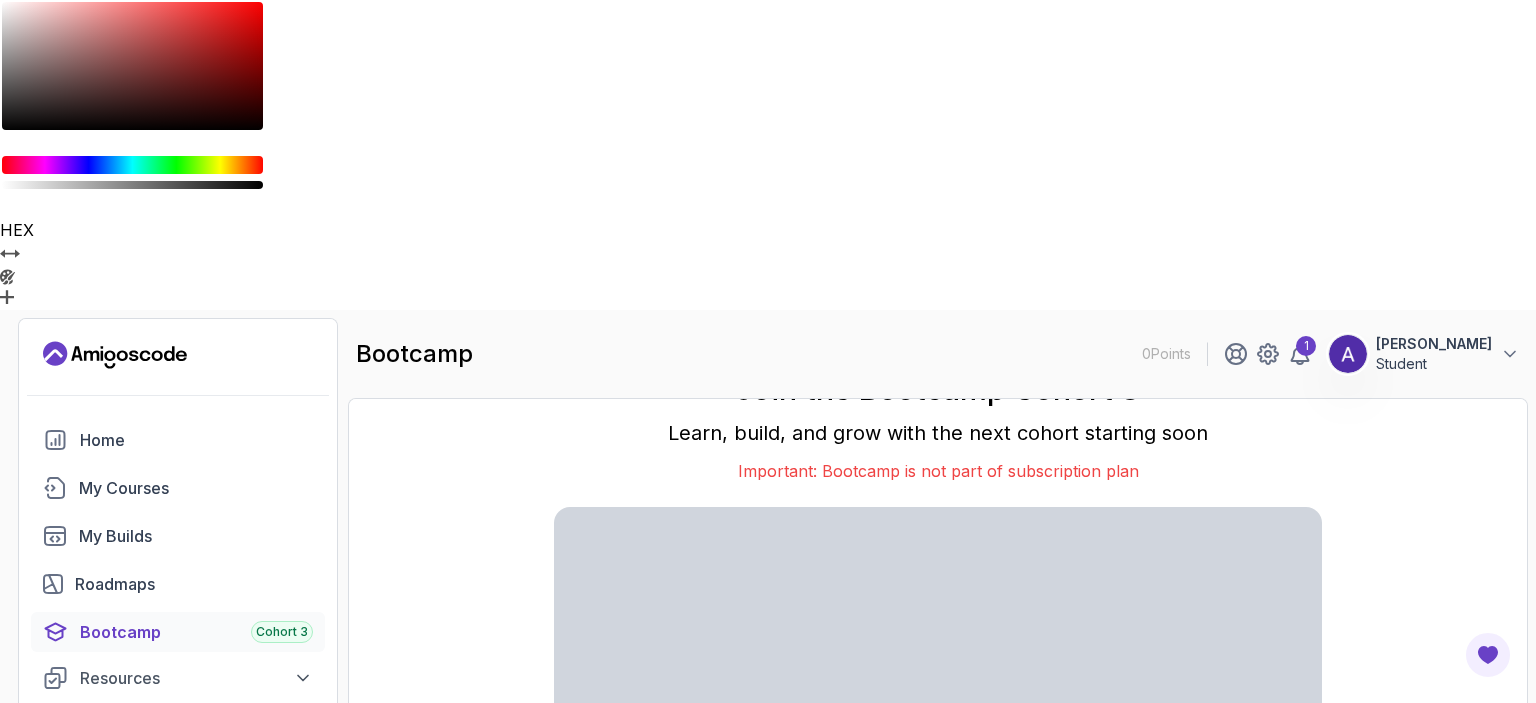 click on "Learn More About the Bootcamp" at bounding box center (1025, 984) 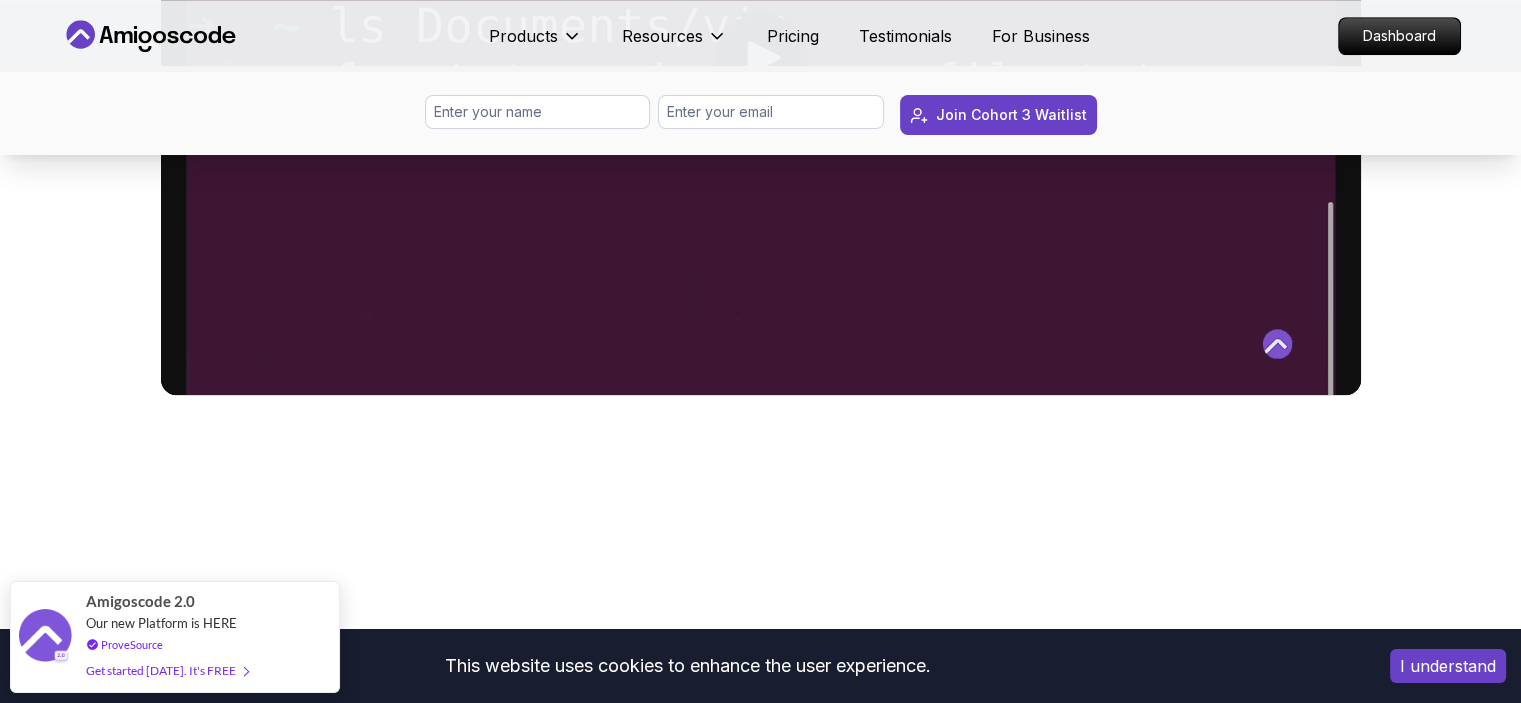 scroll, scrollTop: 1651, scrollLeft: 0, axis: vertical 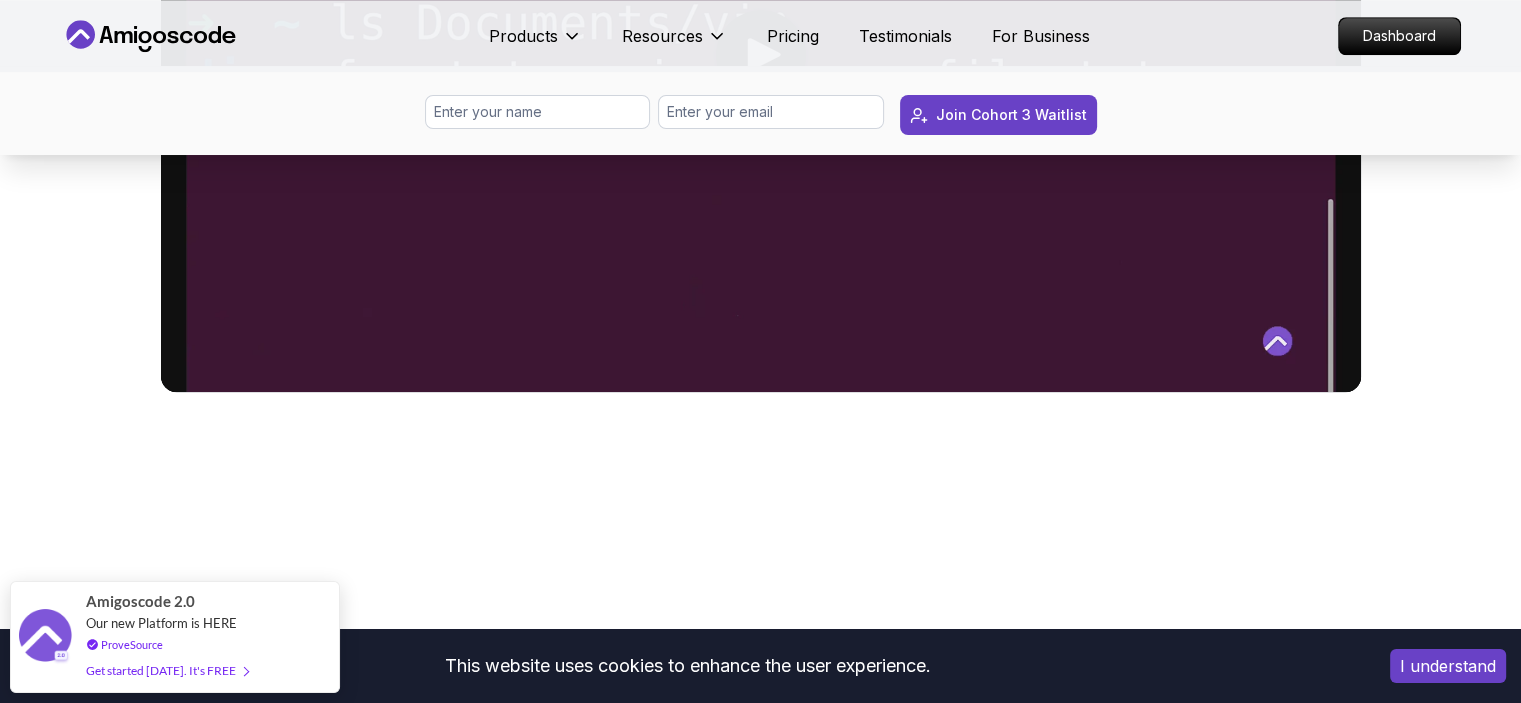 click on "I understand" at bounding box center [1448, 666] 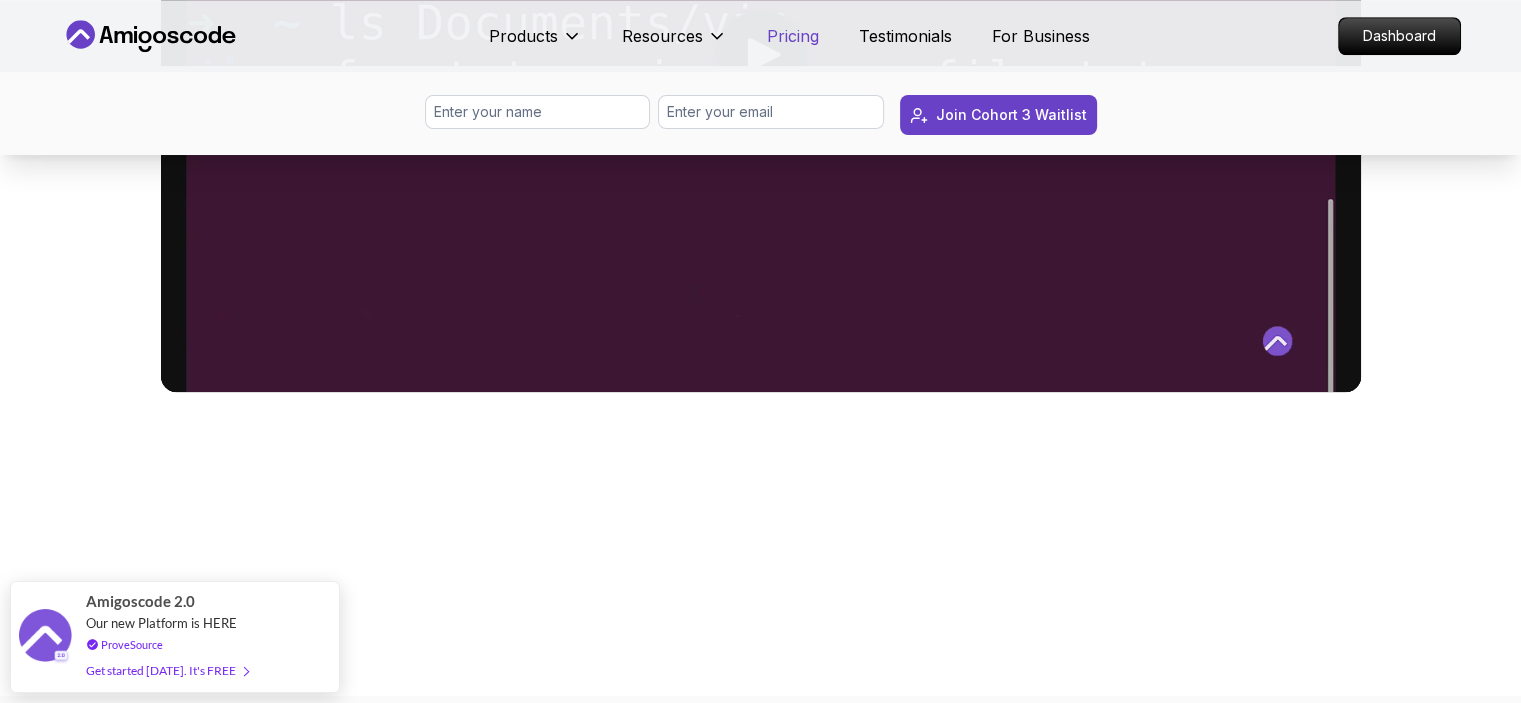 click on "Pricing" at bounding box center [793, 36] 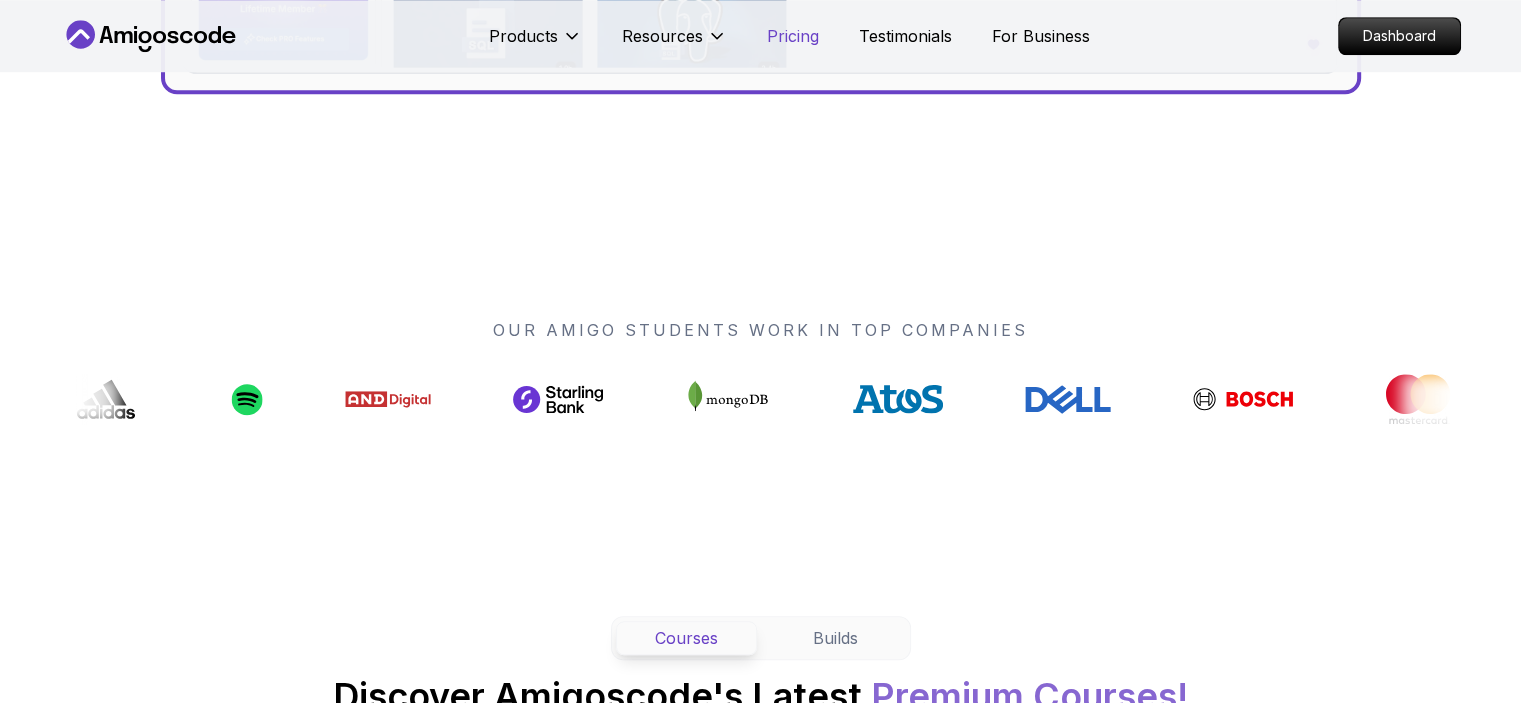 scroll, scrollTop: 4277, scrollLeft: 0, axis: vertical 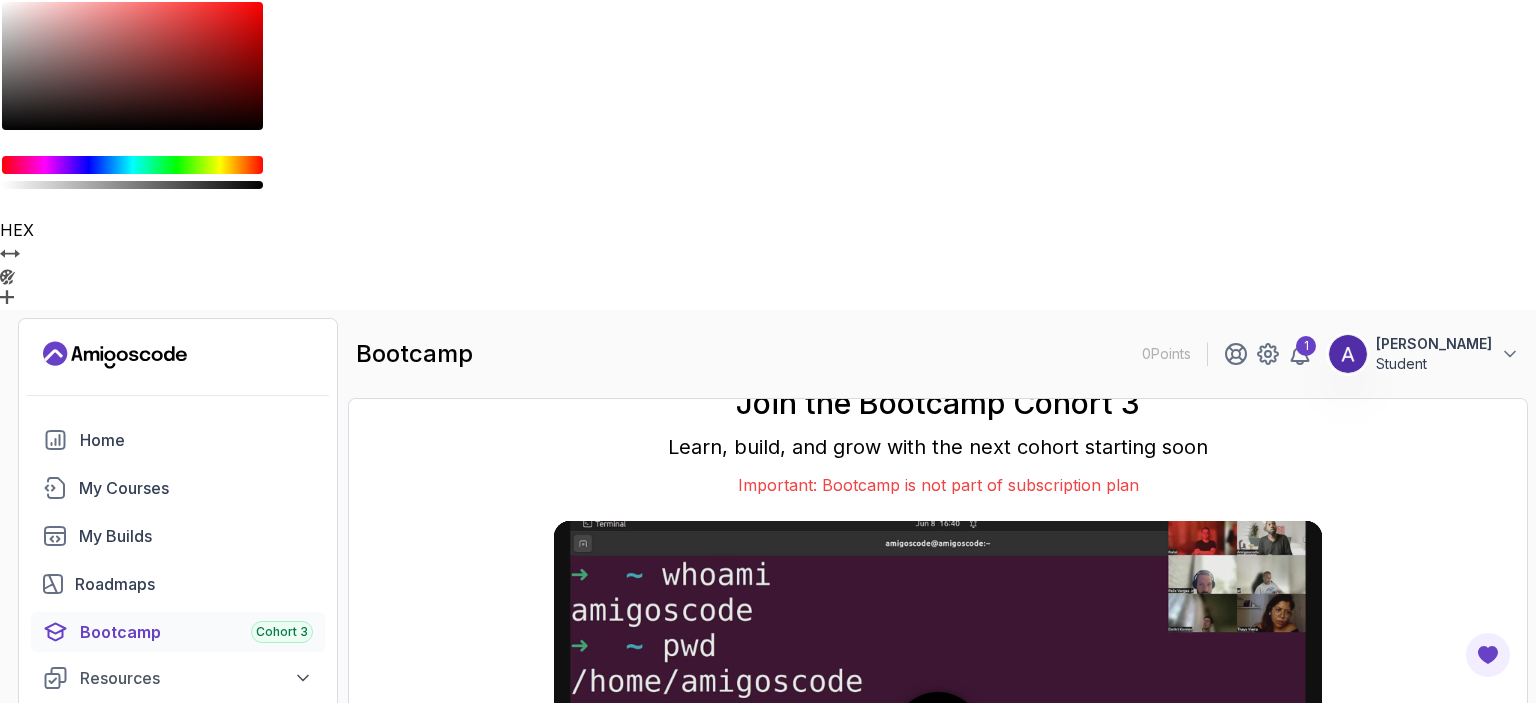 click on "Certificates" at bounding box center (148, 772) 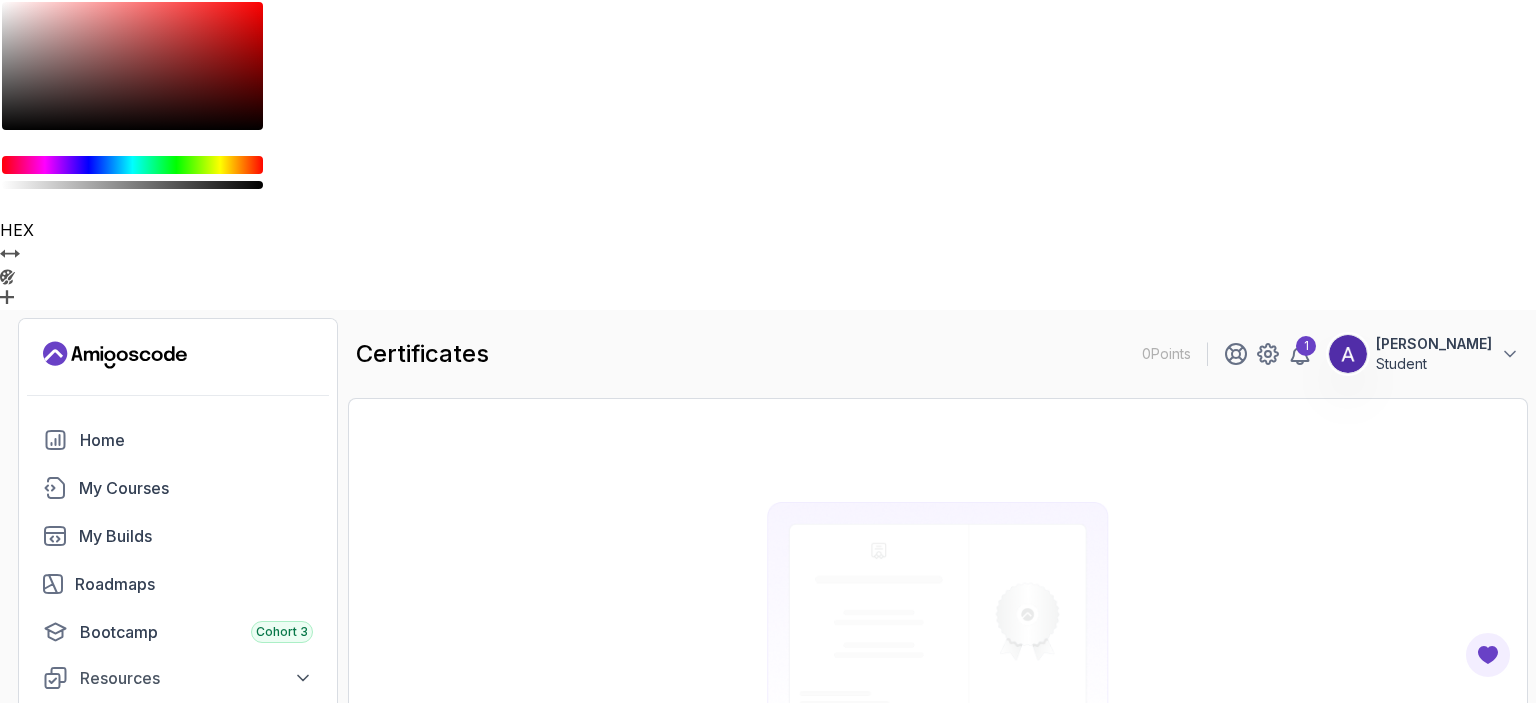 click on "Browse Courses" at bounding box center (938, 884) 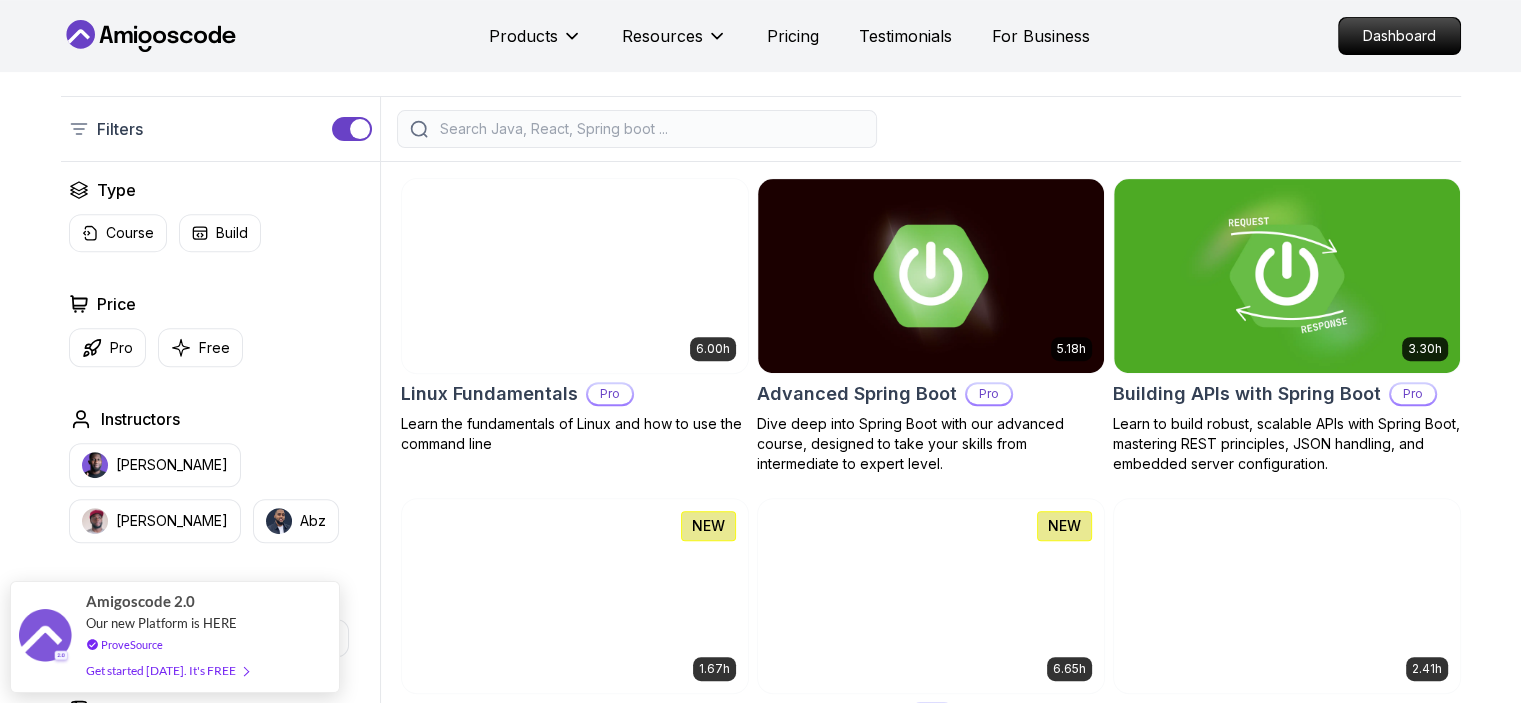 scroll, scrollTop: 762, scrollLeft: 0, axis: vertical 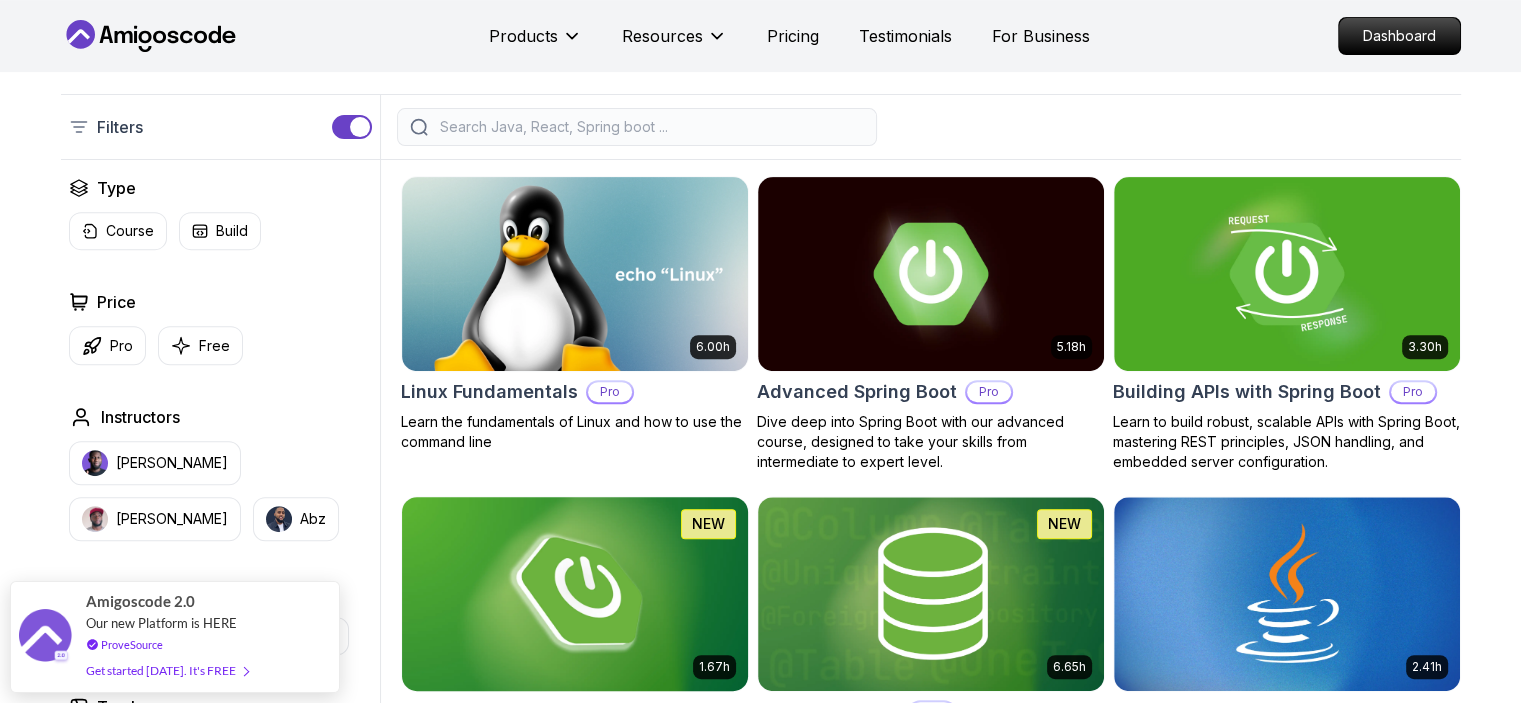click at bounding box center (574, 593) 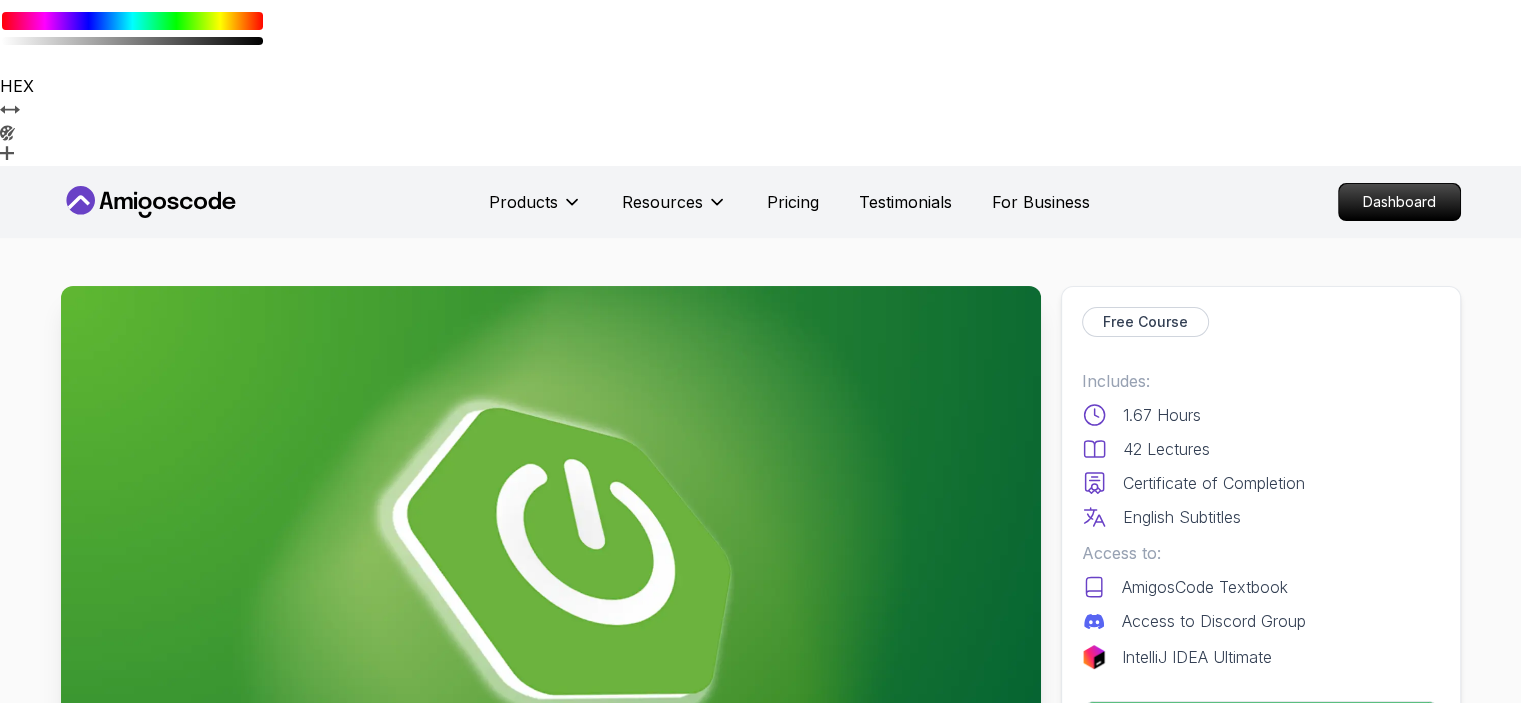 scroll, scrollTop: 0, scrollLeft: 0, axis: both 